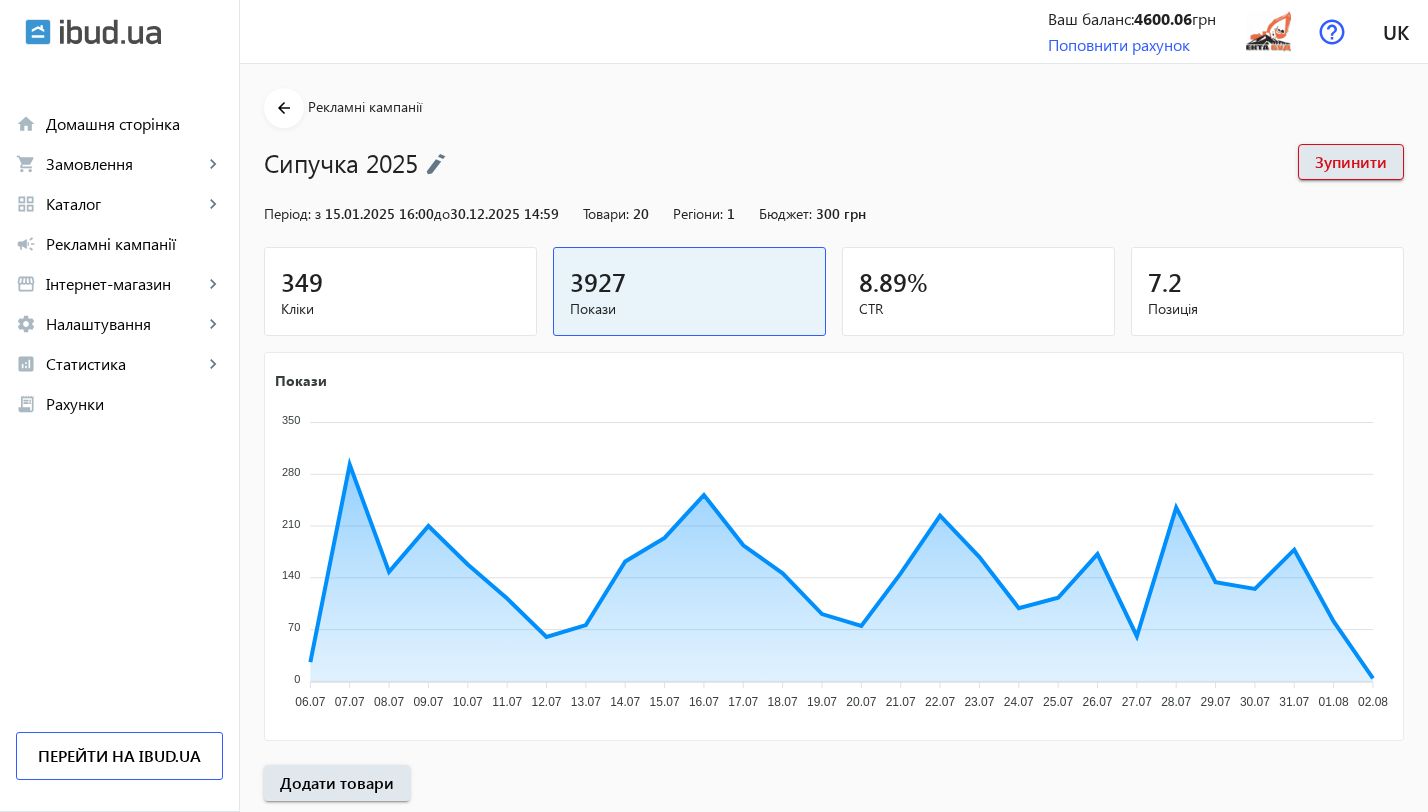scroll, scrollTop: 507, scrollLeft: 0, axis: vertical 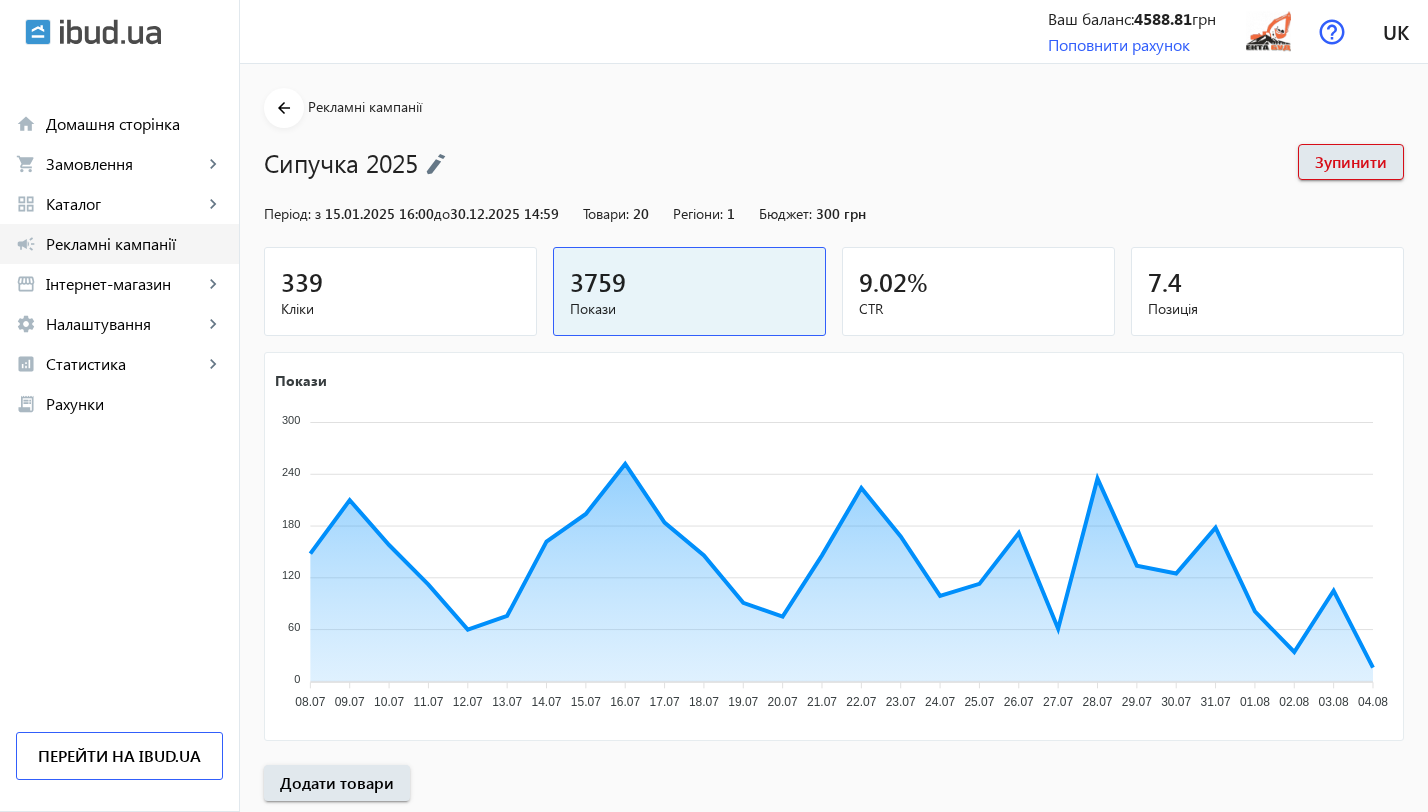 click on "campaign Рекламні кампанії" 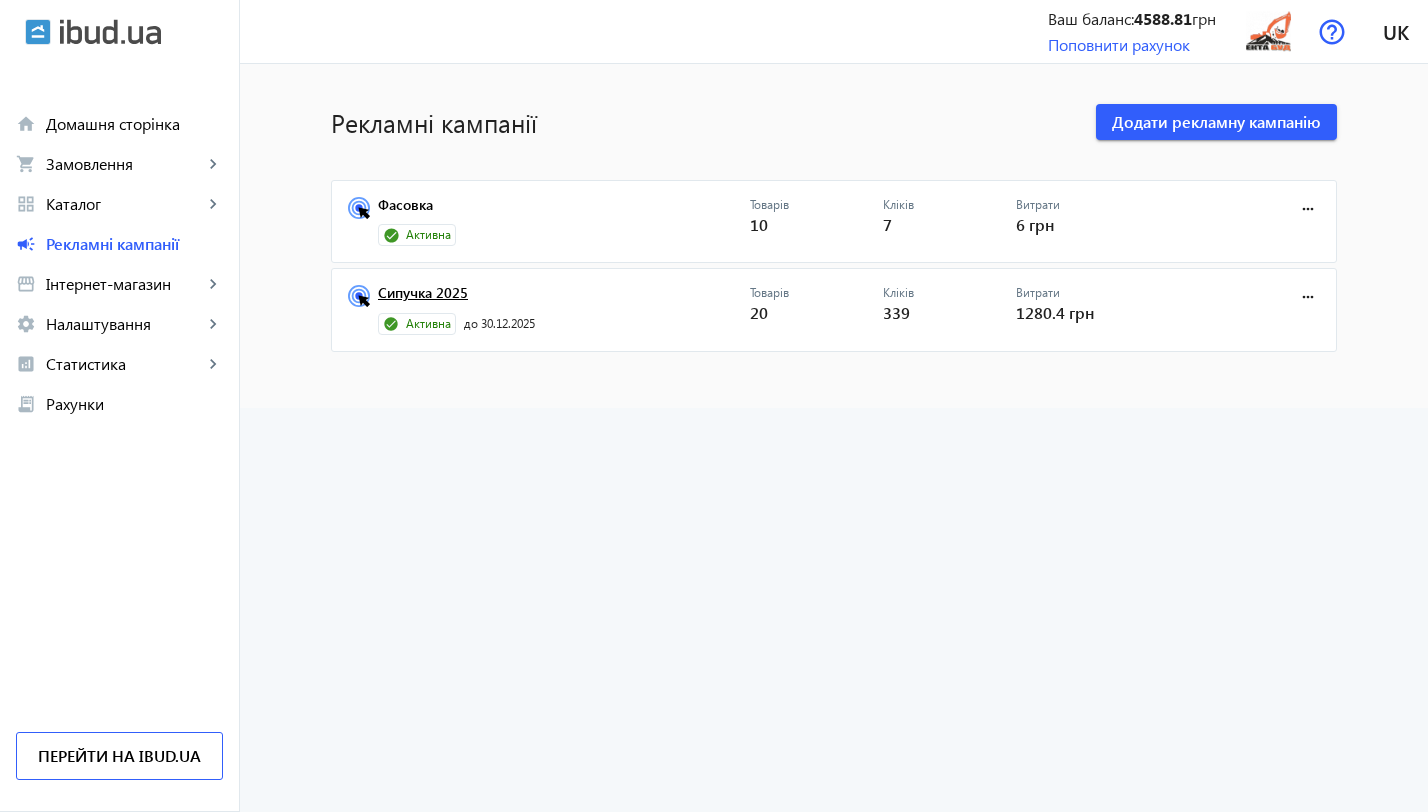 click on "Сипучка 2025" at bounding box center (564, 299) 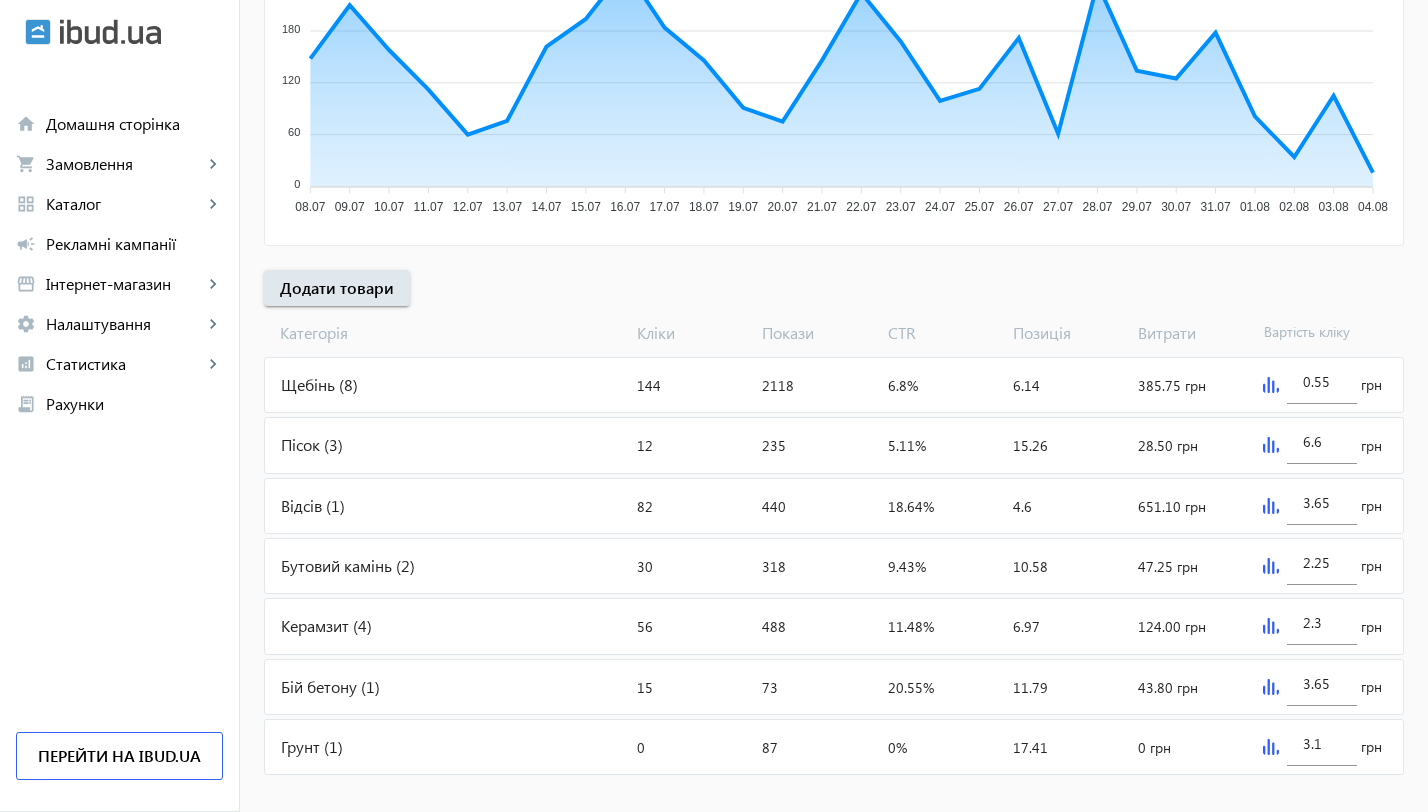 scroll, scrollTop: 518, scrollLeft: 0, axis: vertical 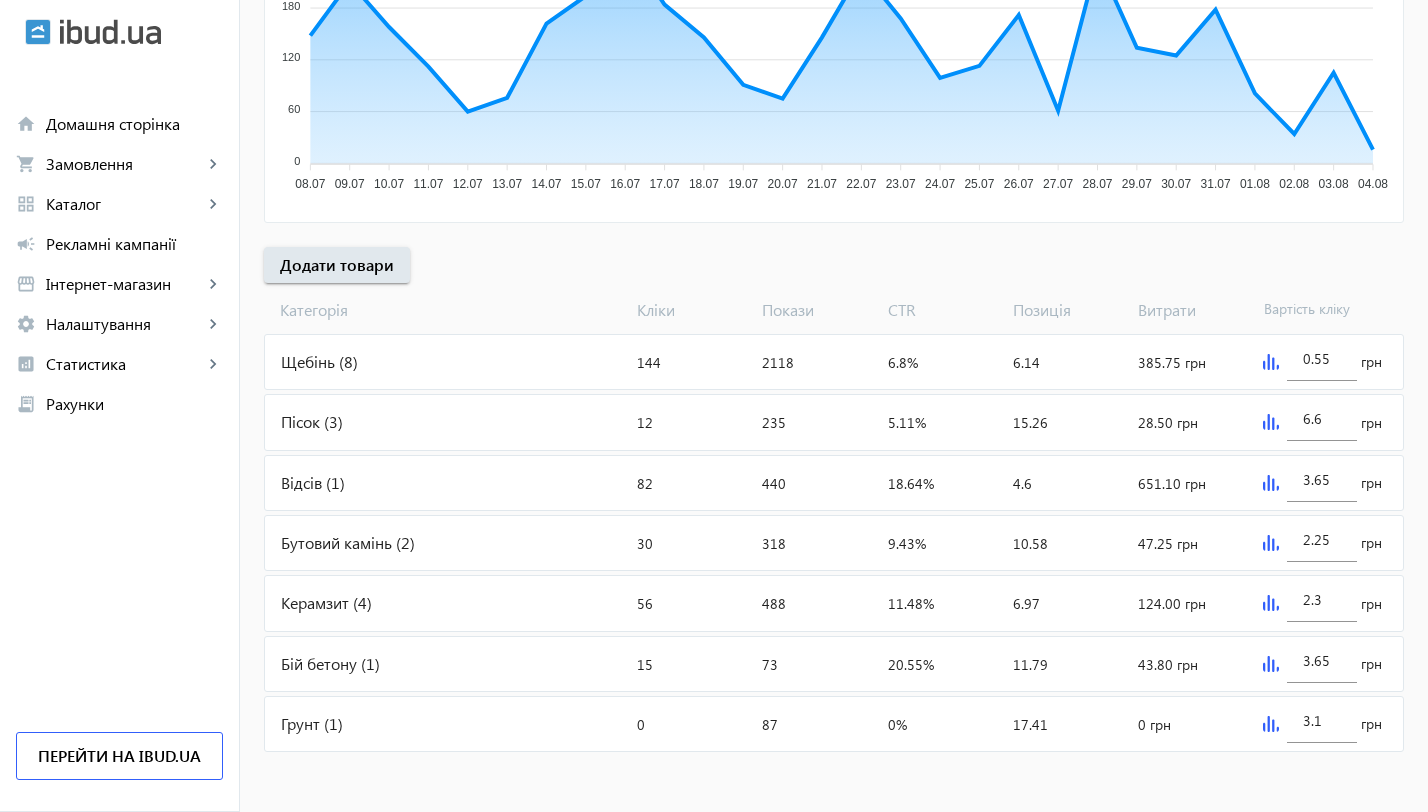 click on "Щебінь (8)" 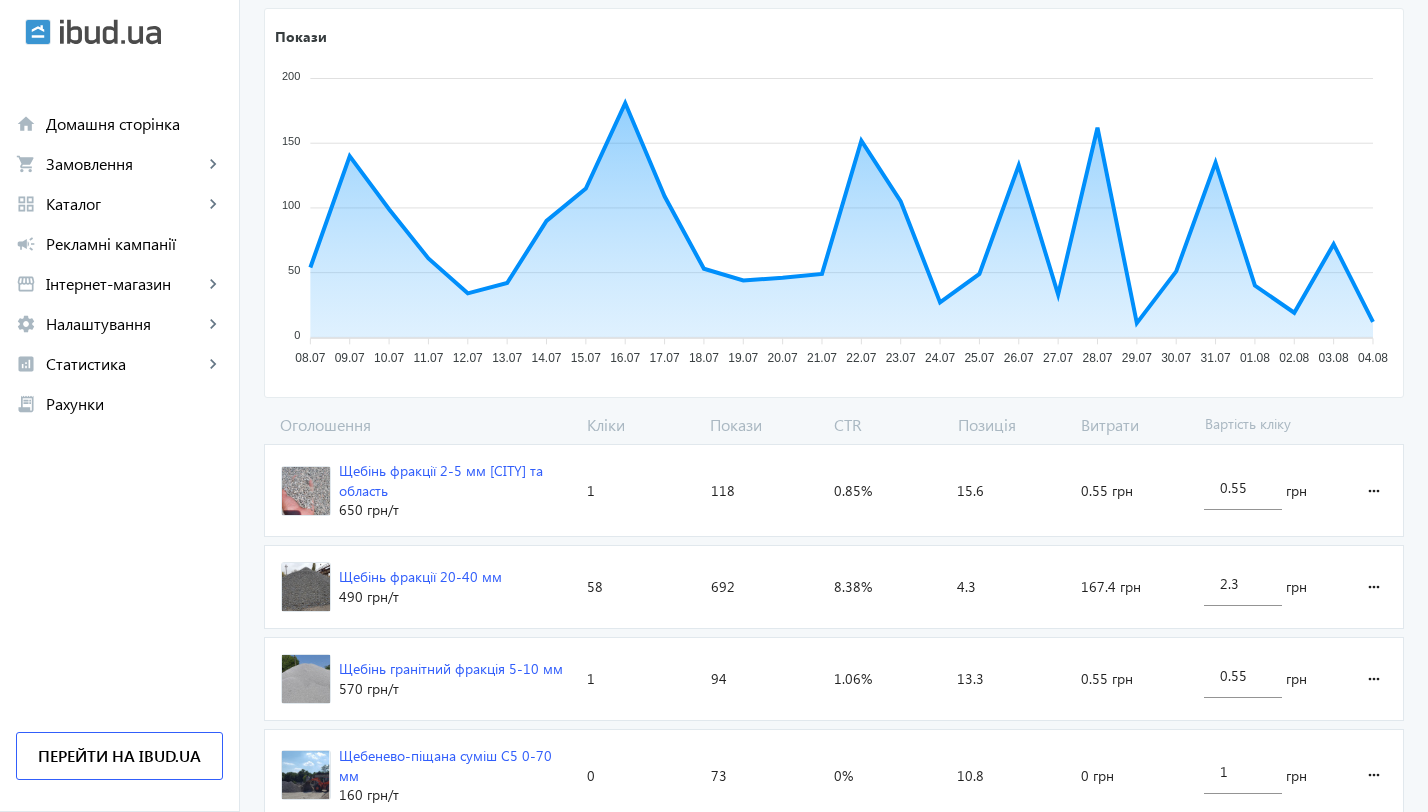 scroll, scrollTop: 378, scrollLeft: 0, axis: vertical 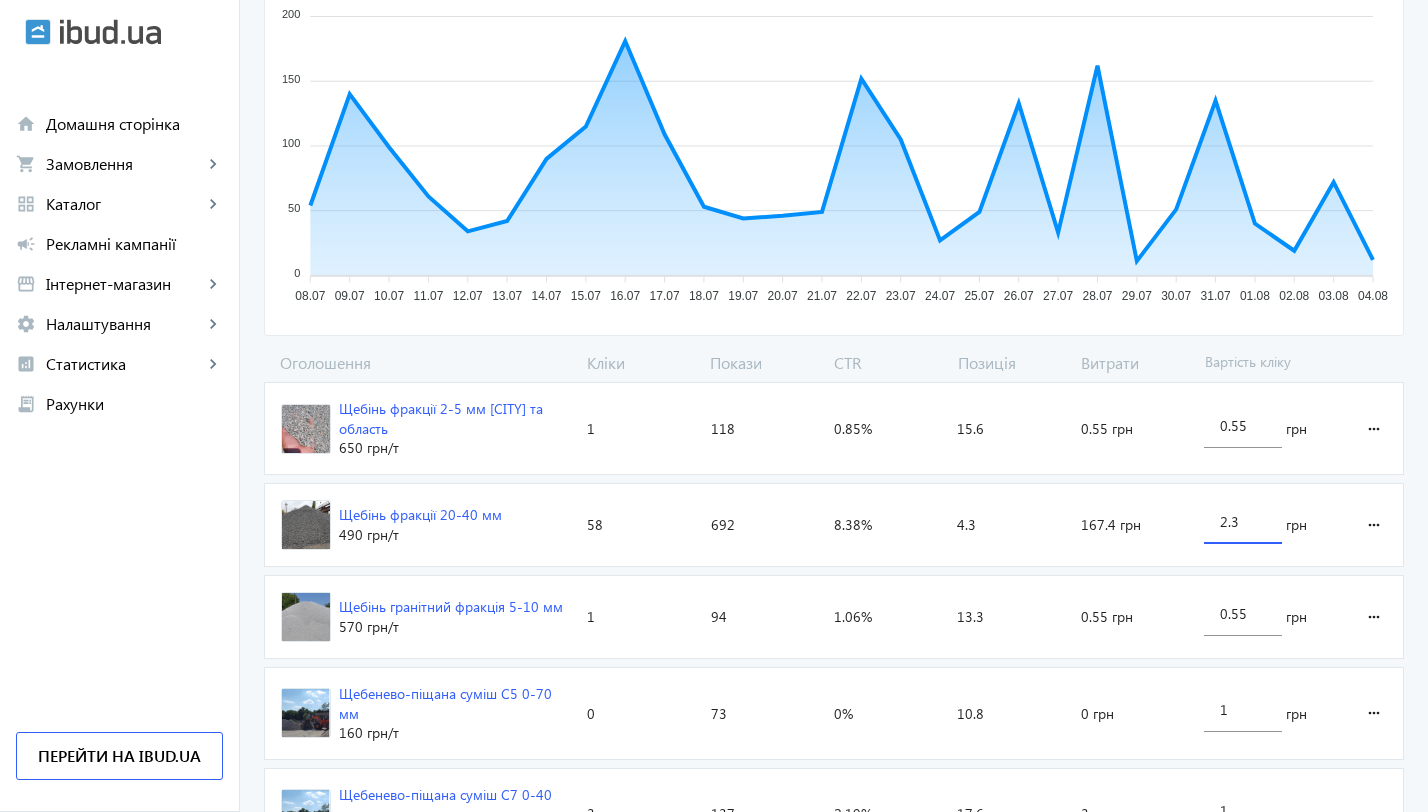 drag, startPoint x: 1247, startPoint y: 526, endPoint x: 1136, endPoint y: 524, distance: 111.01801 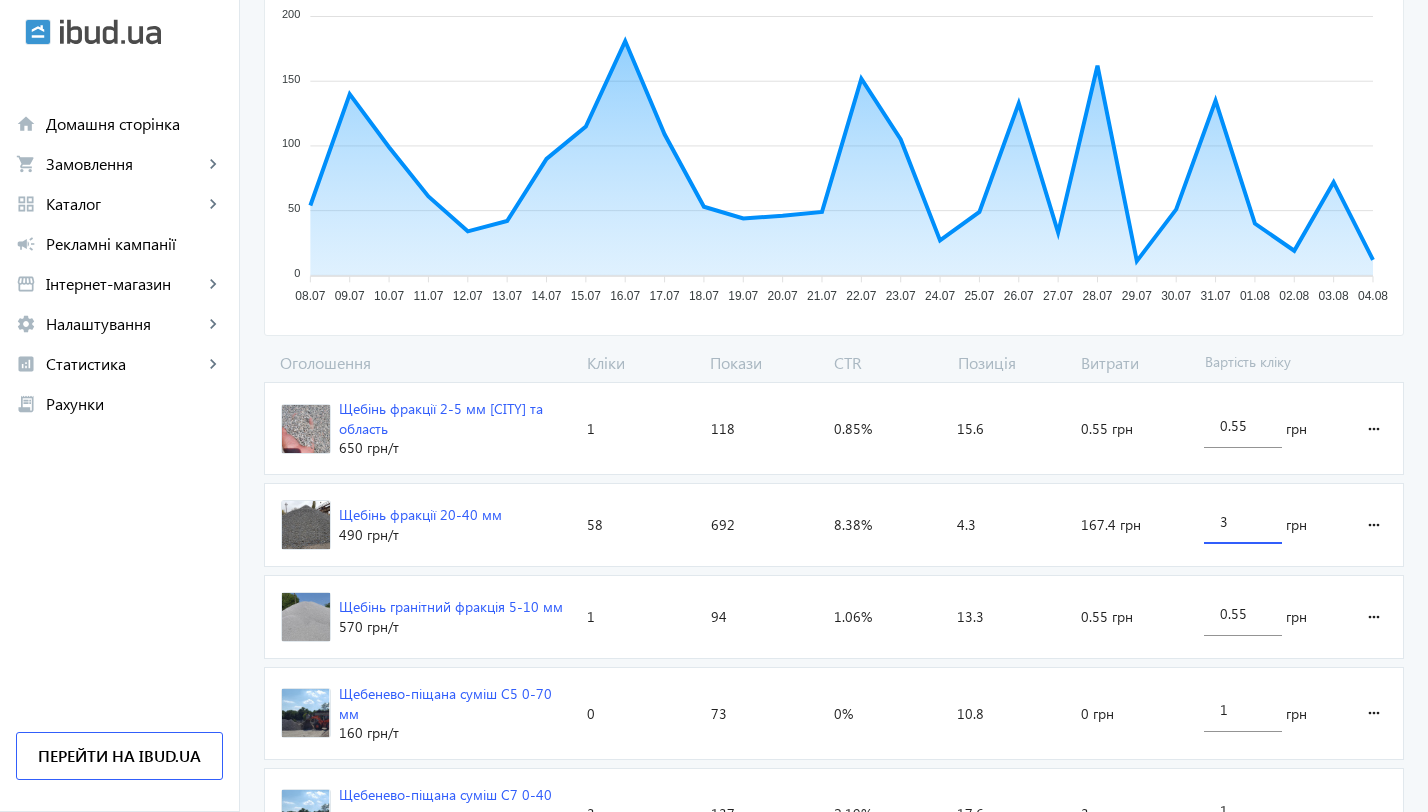 type on "3.5" 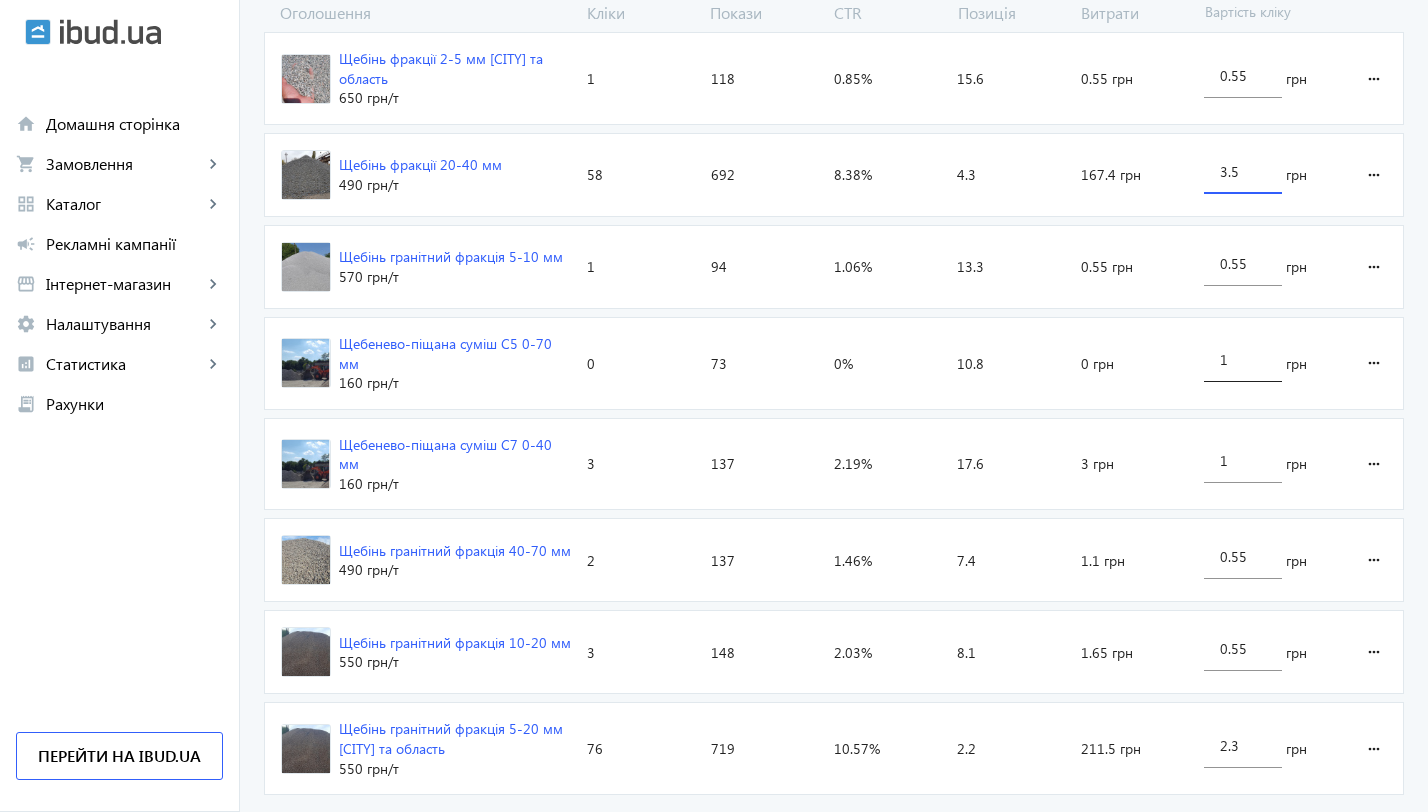 scroll, scrollTop: 775, scrollLeft: 0, axis: vertical 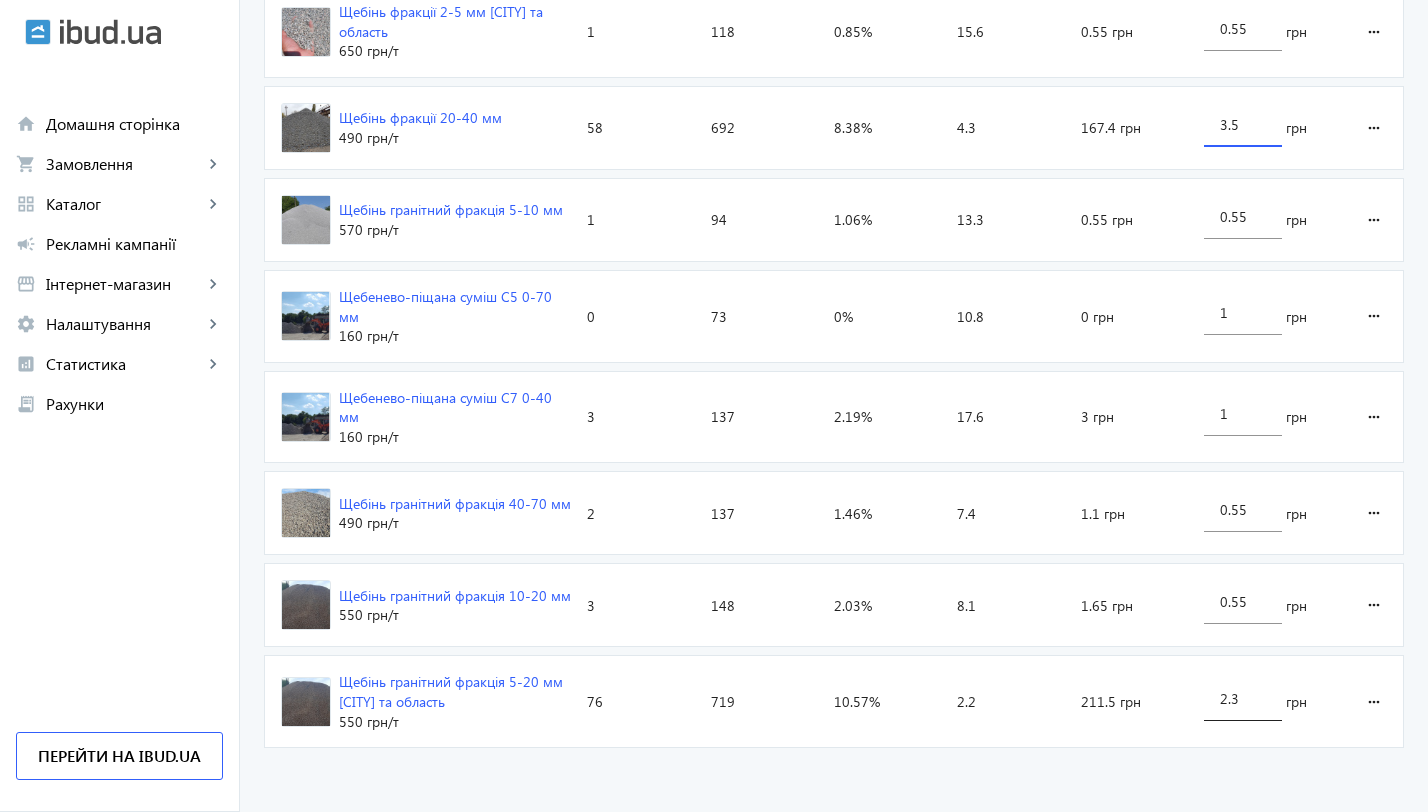 click on "Оголошення Кліки Покази CTR Позиція Витрати Вартість кліку Щебінь фракції 2-5 мм [CITY] та область 650 грн /т Кліки:  1 Покази:  118 CTR:  0.85% Позиція:  15.6 Витрати:  0.55 грн 0.55 грн more_horiz Щебінь фракції 20-40 мм 490 грн /т Кліки:  58 Покази:  692 CTR:  8.38% Позиція:  4.3 Витрати:  167.4 грн 3.5 грн more_horiz Щебінь гранітний фракція 5-10 мм 570 грн /т Кліки:  1 Покази:  94 CTR:  1.06% Позиція:  13.3 Витрати:  0.55 грн 0.55 грн more_horiz Щебенево-піщана суміш С5 0-70 мм 160 грн /т Кліки:  0 Покази:  73 CTR:  0% Позиція:  10.8 Витрати:  0 грн 1 грн more_horiz Щебенево-піщана суміш С7 0-40 мм 160 грн /т Кліки:  3 Покази:  137 CTR:  2.19% Позиція:  17.6 Витрати:  3 грн 1 /т 2" 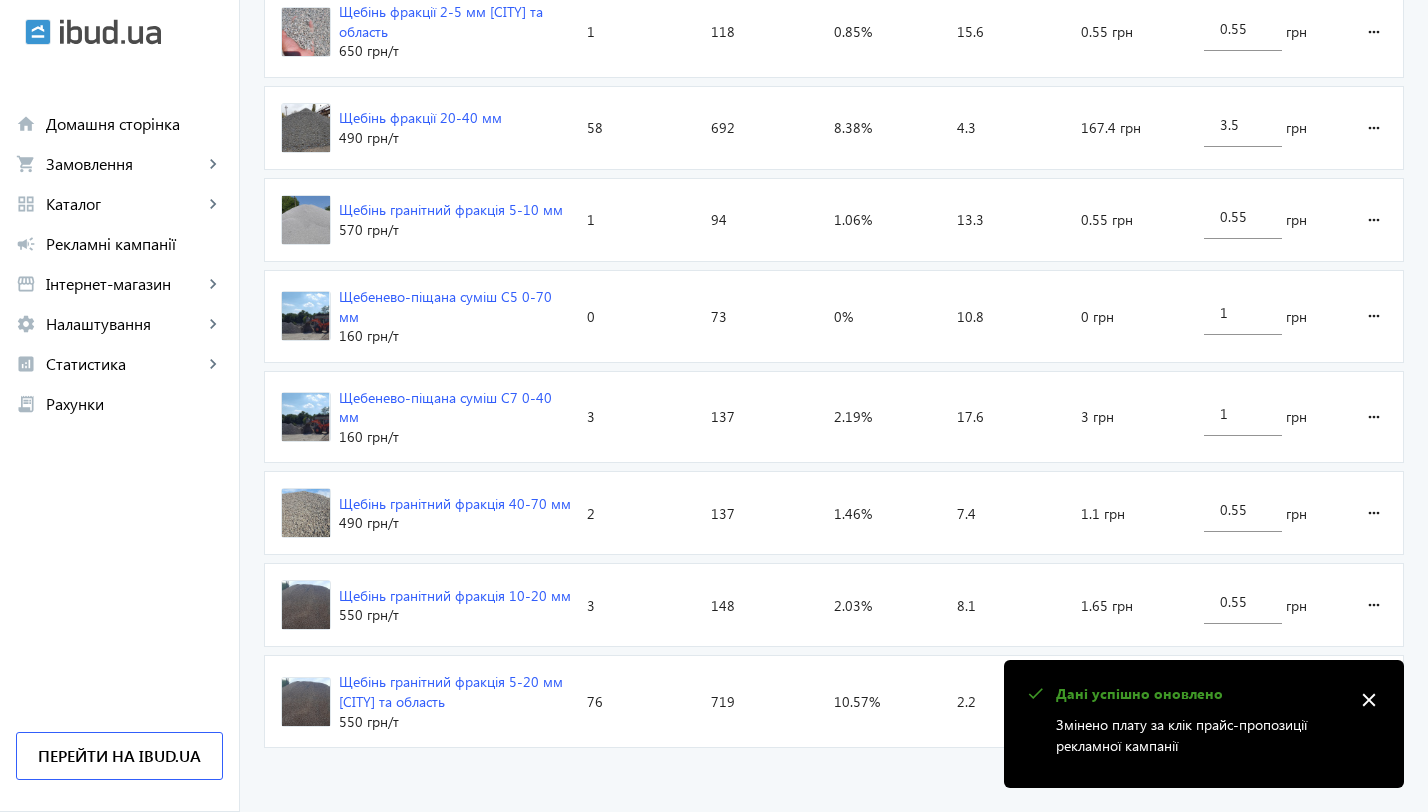 click on "close" at bounding box center [1369, 700] 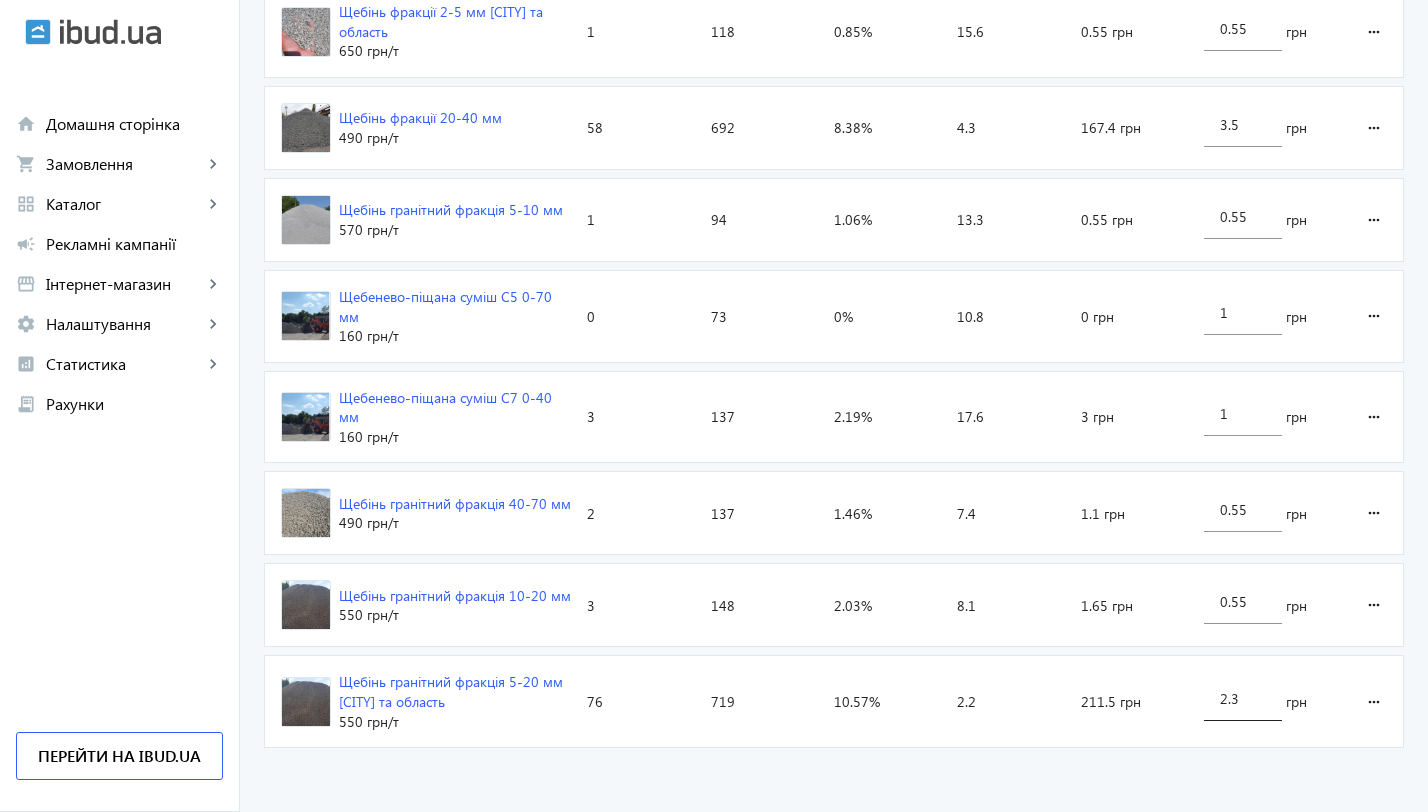 click on "2.3" at bounding box center [1243, 698] 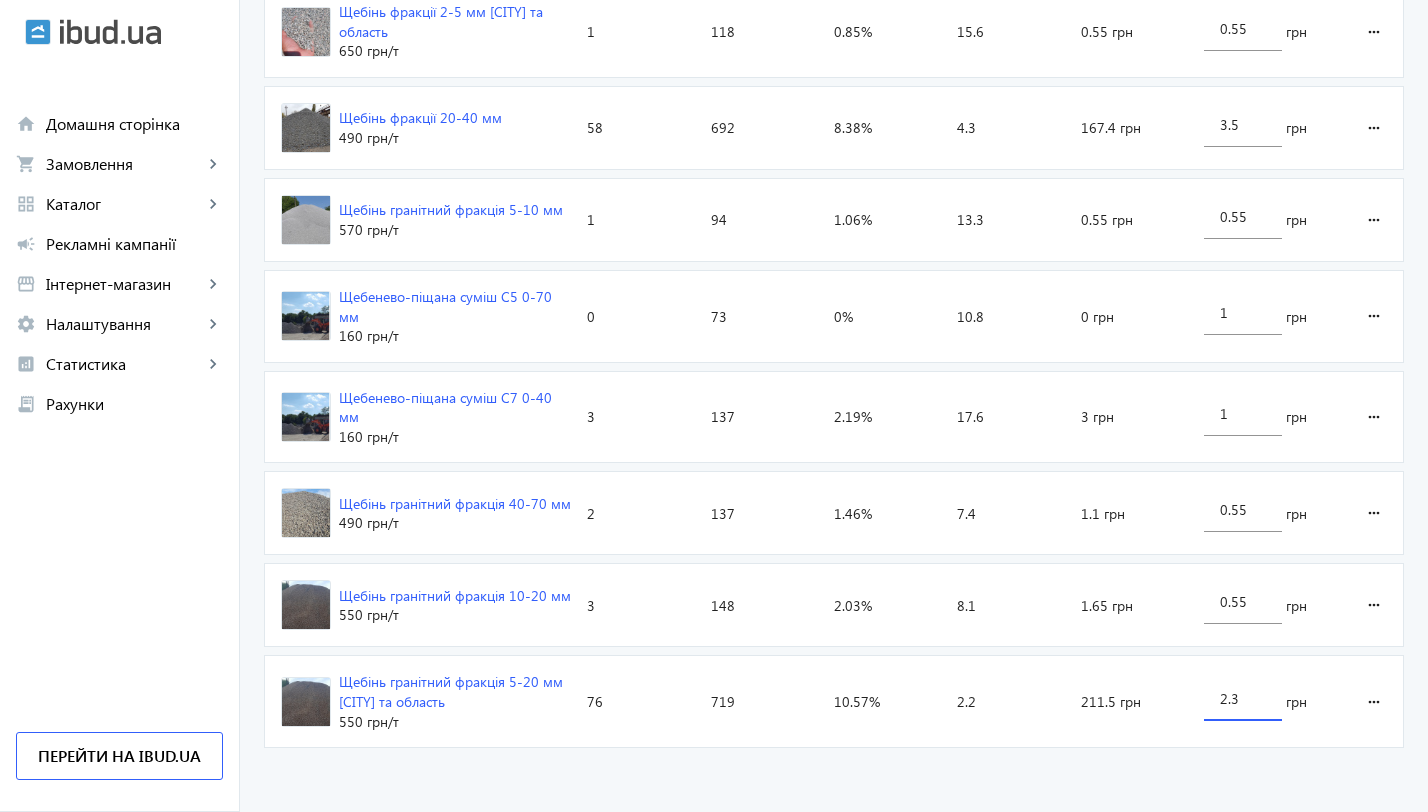 click on "2.3" at bounding box center [1243, 698] 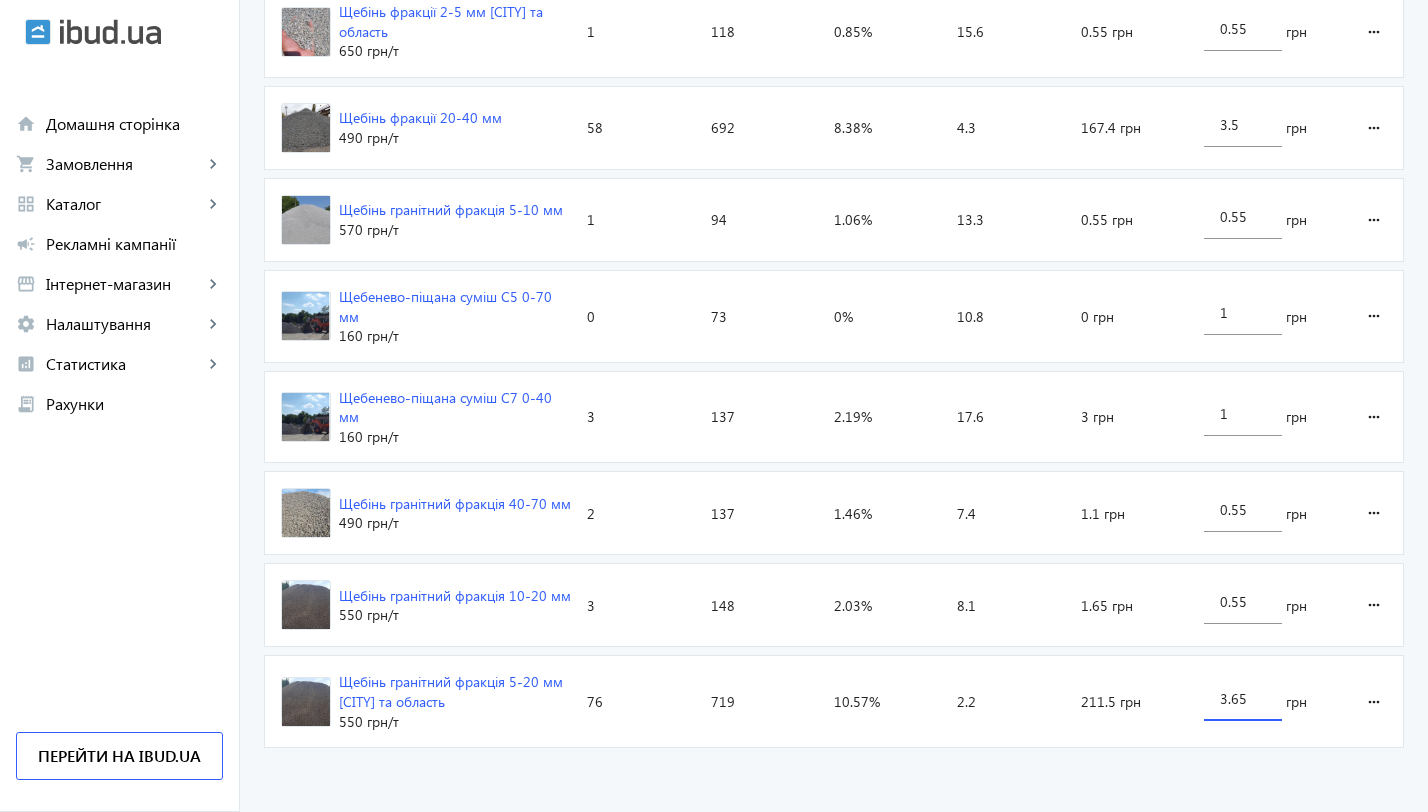 click on "arrow_back Каталоги рекламної кампанії Щебінь 144 Кліки 2118 Покази 6.8 % CTR 6.1 Позиція Покази 200 200 150 150 100 100 50 50 0 0 08.07 08.07 09.07 09.07 10.07 10.07 11.07 11.07 12.07 12.07 13.07 13.07 14.07 14.07 15.07 15.07 16.07 16.07 17.07 17.07 18.07 18.07 19.07 19.07 20.07 20.07 21.07 21.07 22.07 22.07 23.07 23.07 24.07 24.07 25.07 25.07 26.07 26.07 27.07 27.07 28.07 28.07 29.07 29.07 30.07 30.07 31.07 31.07 01.08 01.08 02.08 02.08 03.08 03.08 04.08 04.08 19.07 Покази:  44 19.07 Оголошення Кліки Покази CTR Позиція Витрати Вартість кліку Щебінь фракції 2-5 мм [CITY] та область 650 грн /т Кліки:  1 Покази:  118 CTR:  0.85% Позиція:  15.6 Витрати:  0.55 грн 0.55 грн more_horiz Щебінь фракції 20-40 мм 490 грн /т Кліки:  58 Покази:  692 CTR:  8.38% Позиція:  4.3 Витрати:  167.4 грн 3.5 грн 1" 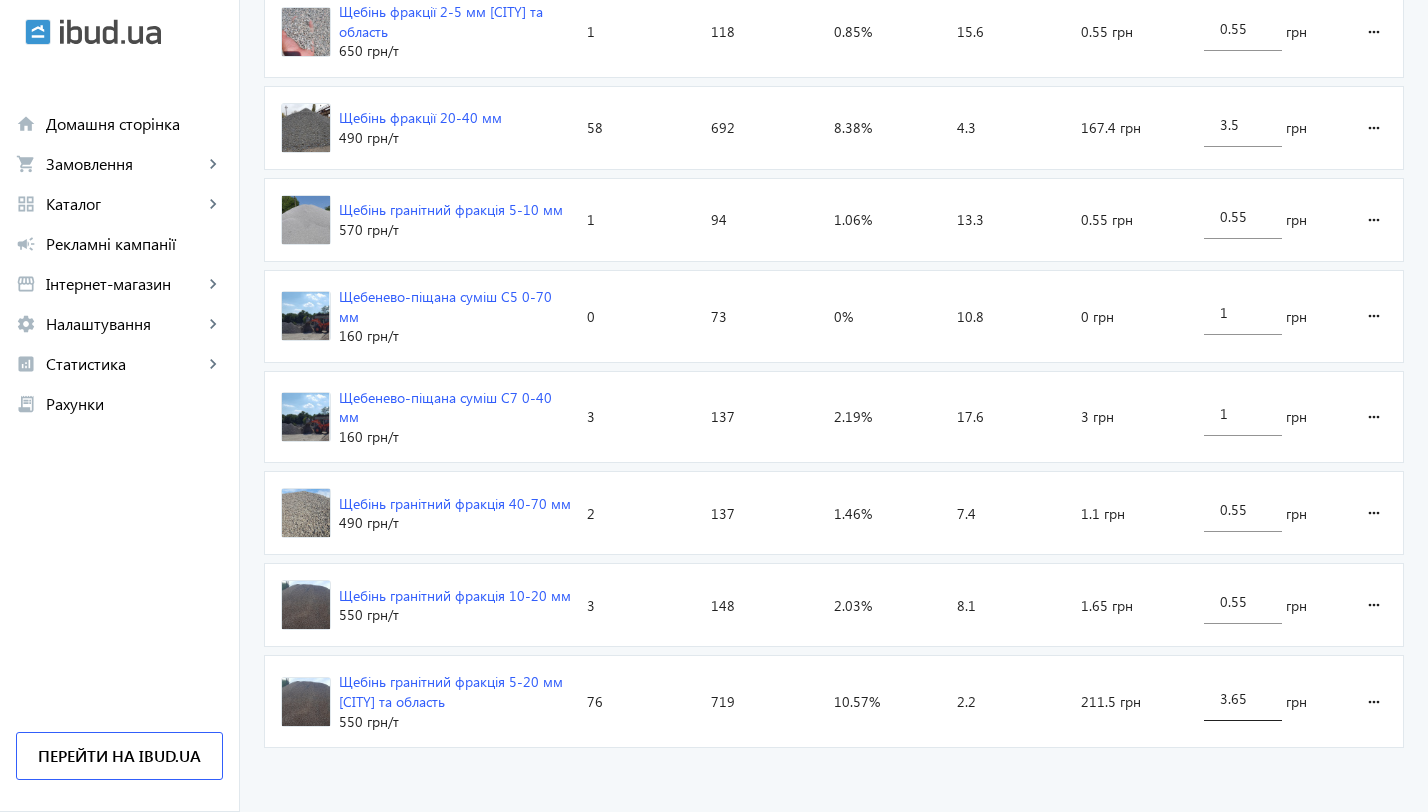 click on "3.65" at bounding box center (1243, 698) 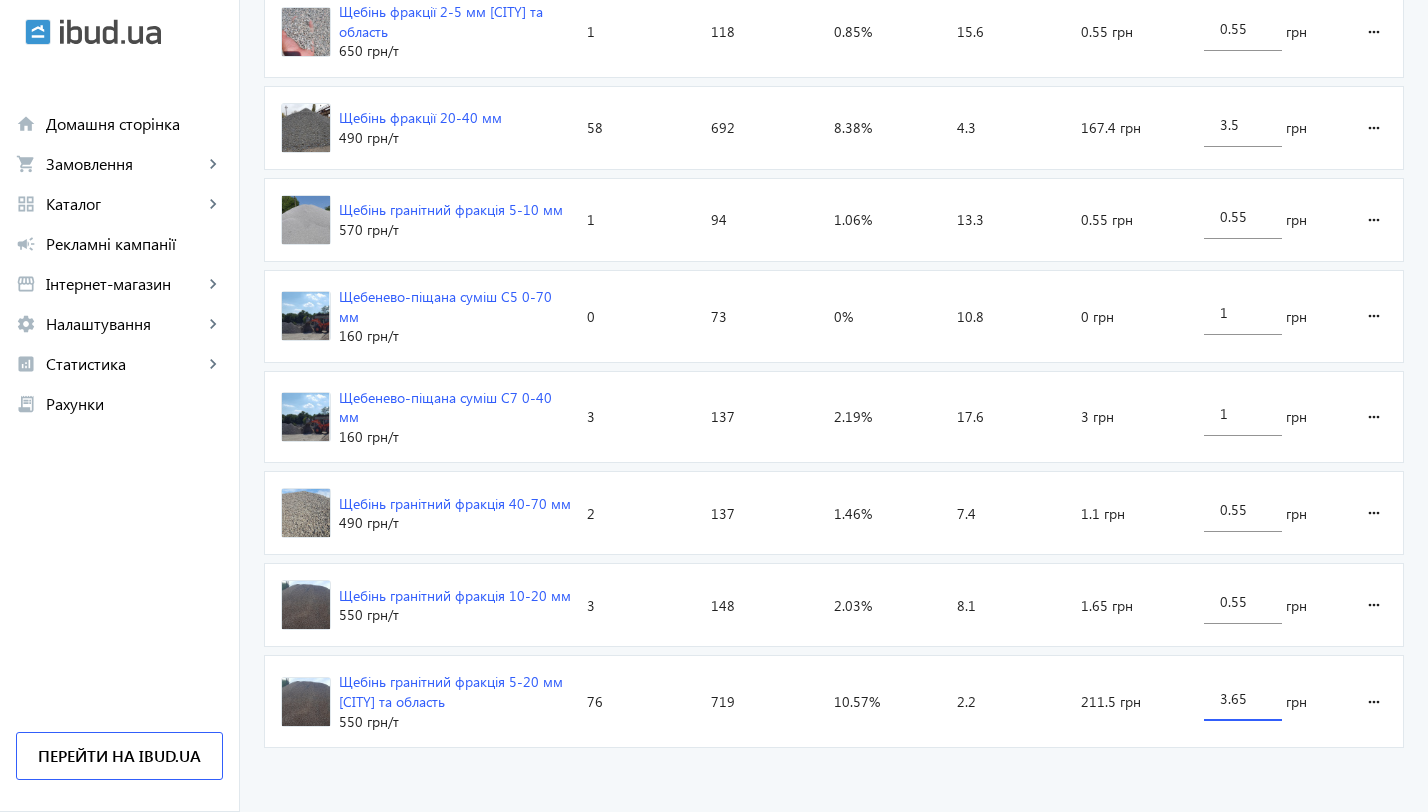 drag, startPoint x: 1247, startPoint y: 700, endPoint x: 1189, endPoint y: 698, distance: 58.034473 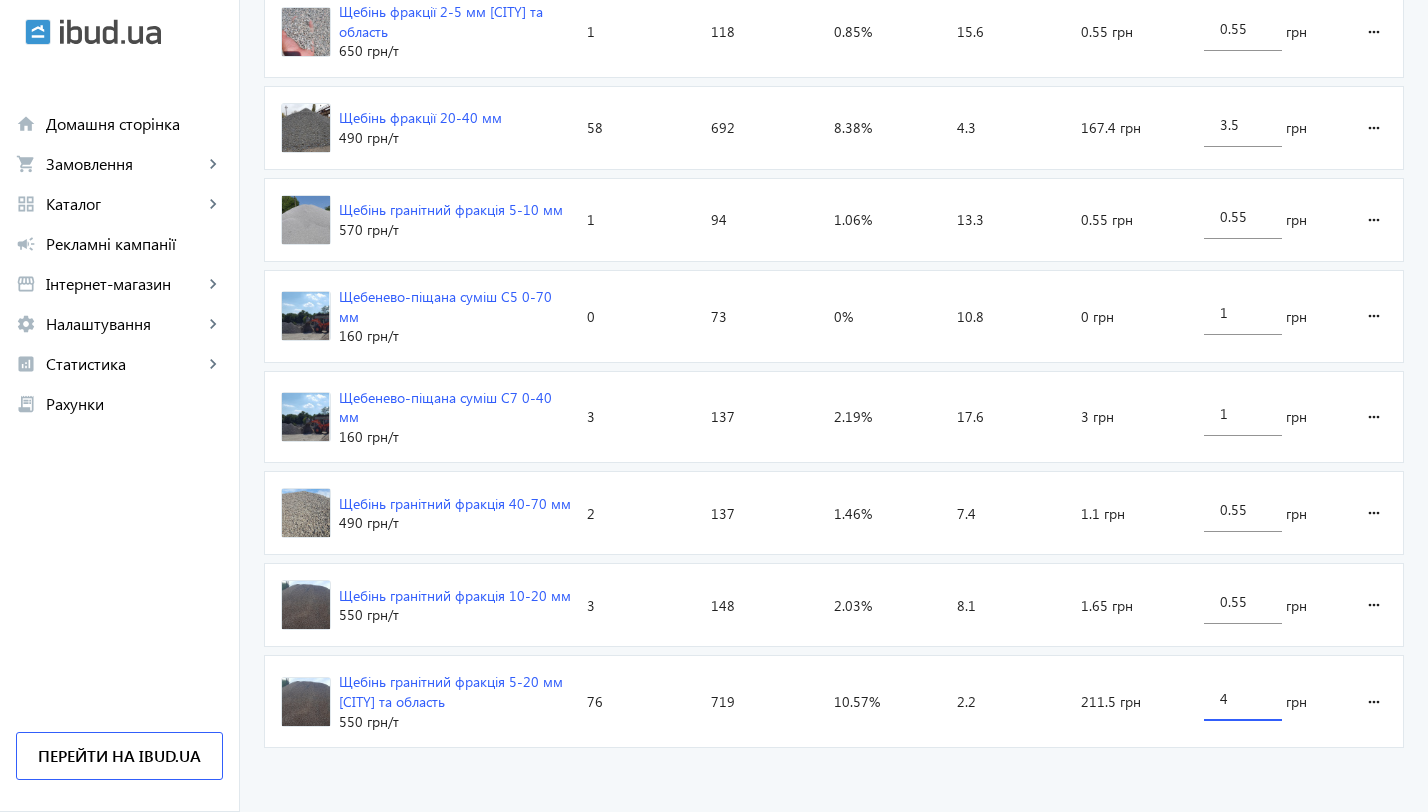 type on "4.1" 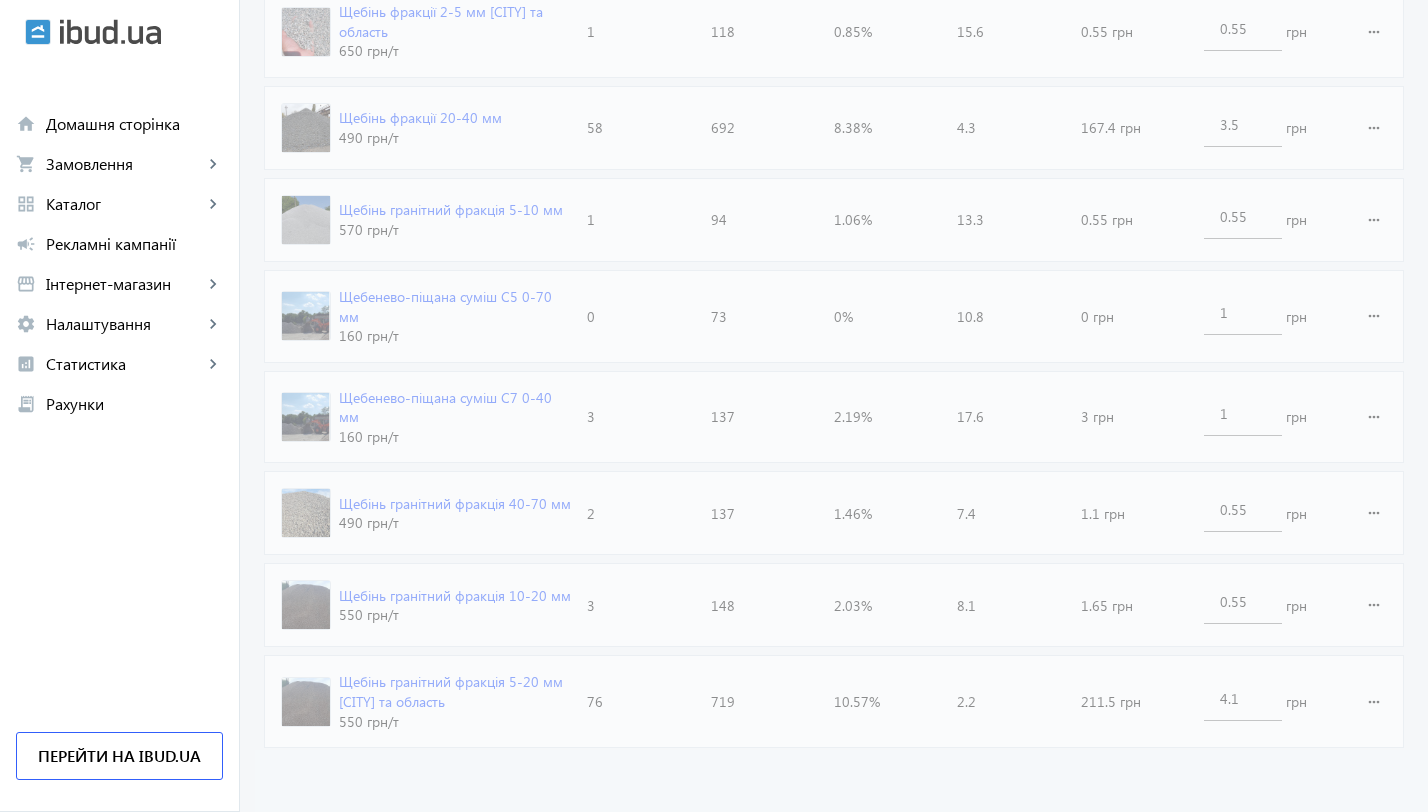 click on "arrow_back Каталоги рекламної кампанії Щебінь 144 Кліки 2118 Покази 6.8 % CTR 6.1 Позиція Покази 200 200 150 150 100 100 50 50 0 0 08.07 08.07 09.07 09.07 10.07 10.07 11.07 11.07 12.07 12.07 13.07 13.07 14.07 14.07 15.07 15.07 16.07 16.07 17.07 17.07 18.07 18.07 19.07 19.07 20.07 20.07 21.07 21.07 22.07 22.07 23.07 23.07 24.07 24.07 25.07 25.07 26.07 26.07 27.07 27.07 28.07 28.07 29.07 29.07 30.07 30.07 31.07 31.07 01.08 01.08 02.08 02.08 03.08 03.08 04.08 04.08 19.07 Покази:  44 19.07 Оголошення Кліки Покази CTR Позиція Витрати Вартість кліку Щебінь фракції 2-5 мм [CITY] та область 650 грн /т Кліки:  1 Покази:  118 CTR:  0.85% Позиція:  15.6 Витрати:  0.55 грн 0.55 грн more_horiz Щебінь фракції 20-40 мм 490 грн /т Кліки:  58 Покази:  692 CTR:  8.38% Позиція:  4.3 Витрати:  167.4 грн 3.5 грн 1" 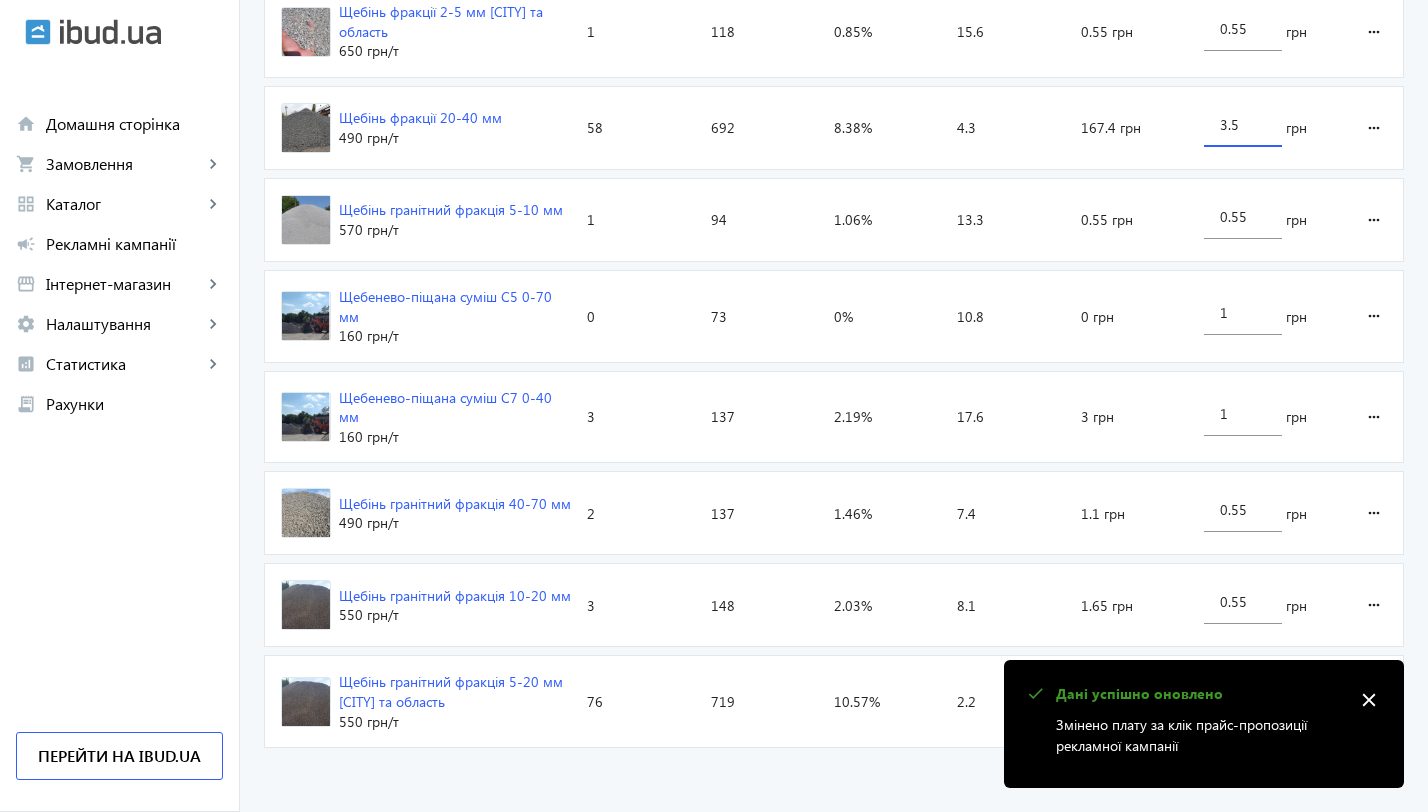 click on "3.5" at bounding box center (1243, 124) 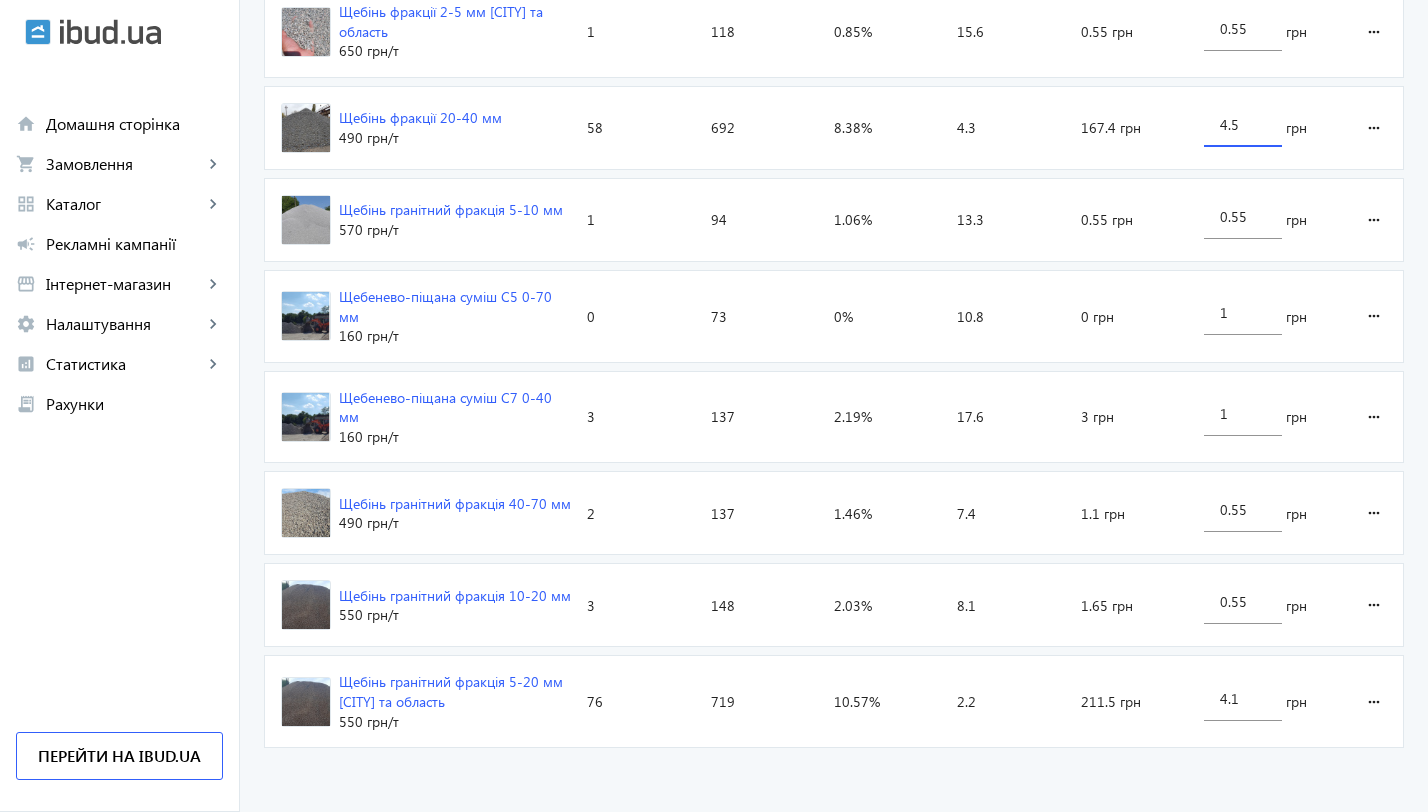 click on "arrow_back Каталоги рекламної кампанії Щебінь 144 Кліки 2118 Покази 6.8 % CTR 6.1 Позиція Покази 200 200 150 150 100 100 50 50 0 0 08.07 08.07 09.07 09.07 10.07 10.07 11.07 11.07 12.07 12.07 13.07 13.07 14.07 14.07 15.07 15.07 16.07 16.07 17.07 17.07 18.07 18.07 19.07 19.07 20.07 20.07 21.07 21.07 22.07 22.07 23.07 23.07 24.07 24.07 25.07 25.07 26.07 26.07 27.07 27.07 28.07 28.07 29.07 29.07 30.07 30.07 31.07 31.07 01.08 01.08 02.08 02.08 03.08 03.08 04.08 04.08 19.07 Покази:  44 19.07 Оголошення Кліки Покази CTR Позиція Витрати Вартість кліку Щебінь фракції 2-5 мм [CITY] та область 650 грн /т Кліки:  1 Покази:  118 CTR:  0.85% Позиція:  15.6 Витрати:  0.55 грн 0.55 грн more_horiz Щебінь фракції 20-40 мм 490 грн /т Кліки:  58 Покази:  692 CTR:  8.38% Позиція:  4.3 Витрати:  167.4 грн 4.5 грн 1" 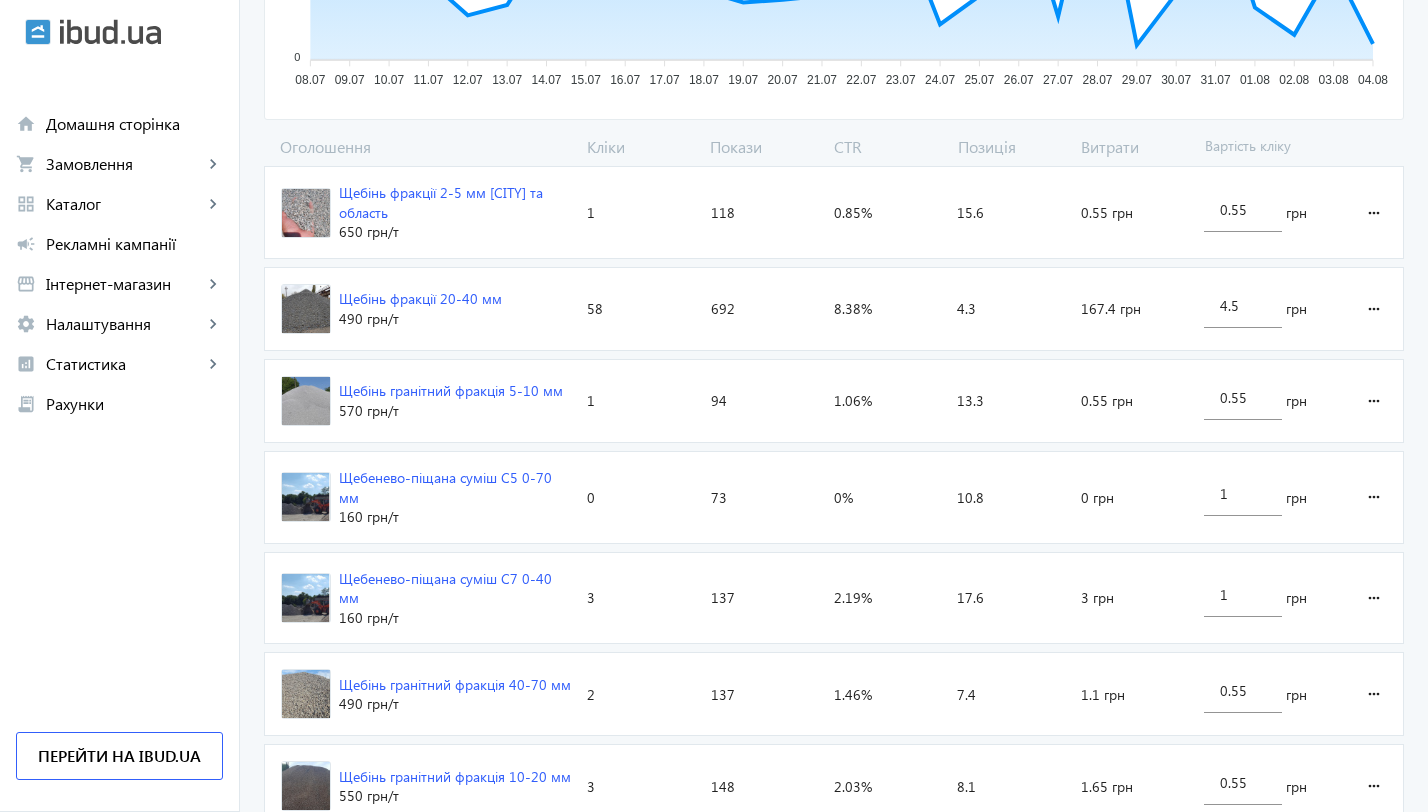 scroll, scrollTop: 585, scrollLeft: 0, axis: vertical 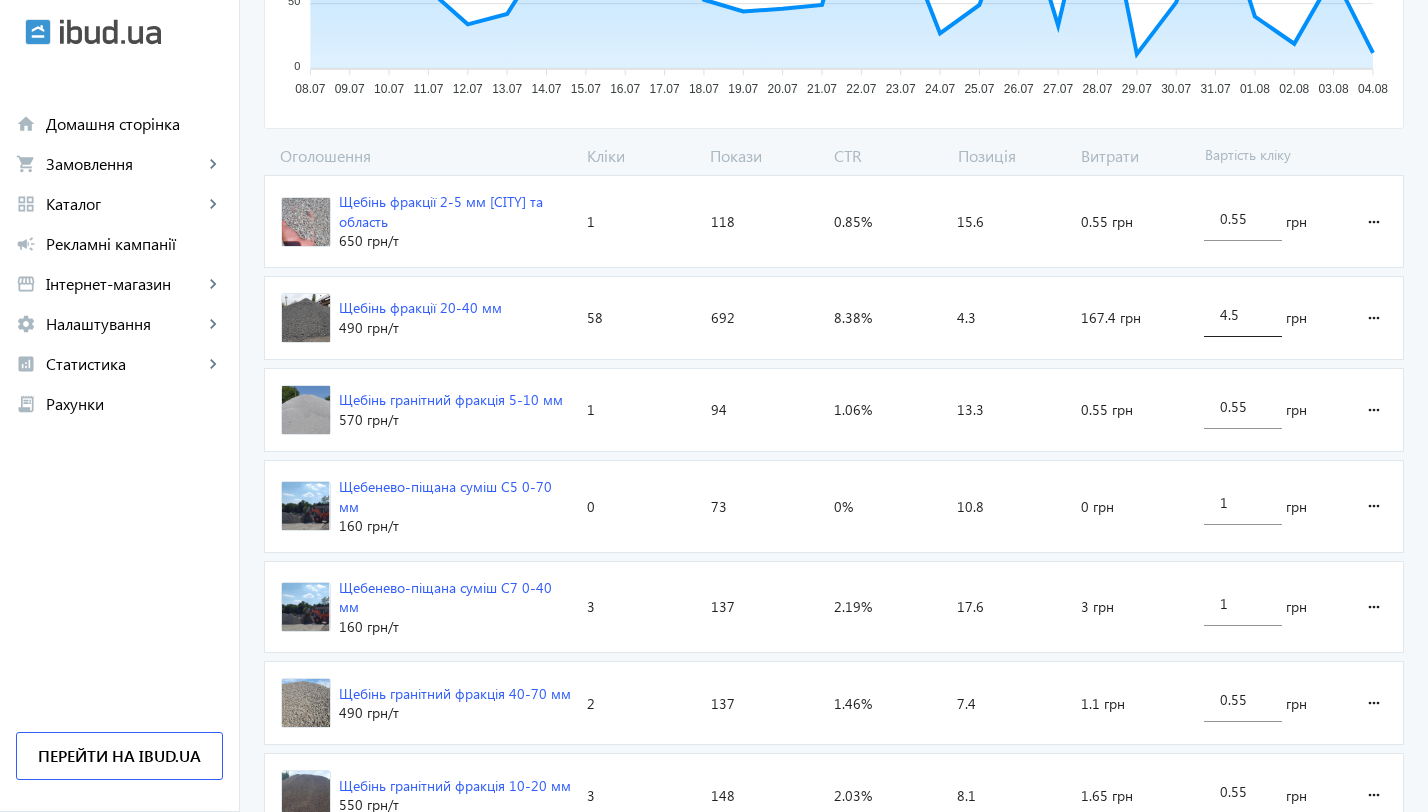 click on "4.5" at bounding box center [1243, 314] 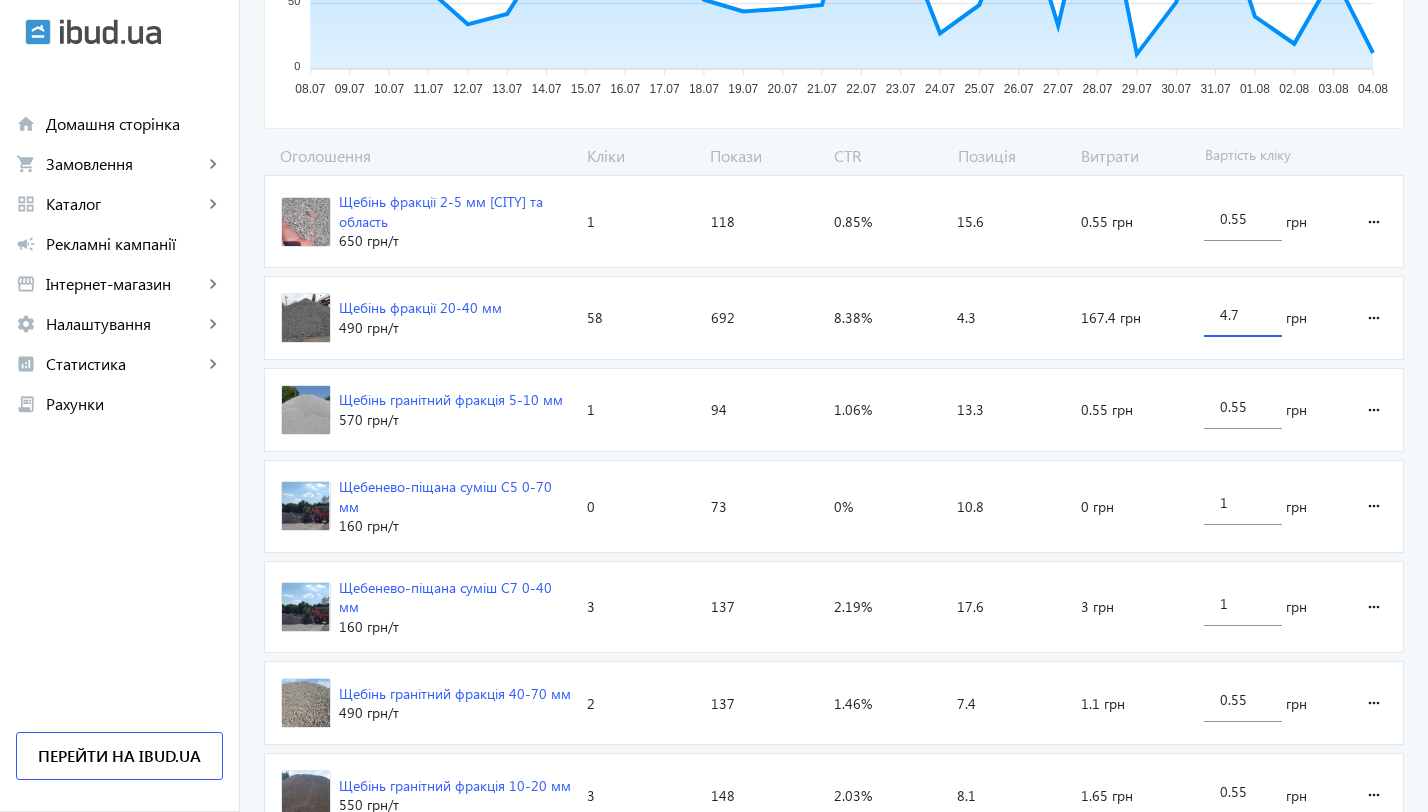 scroll, scrollTop: 775, scrollLeft: 0, axis: vertical 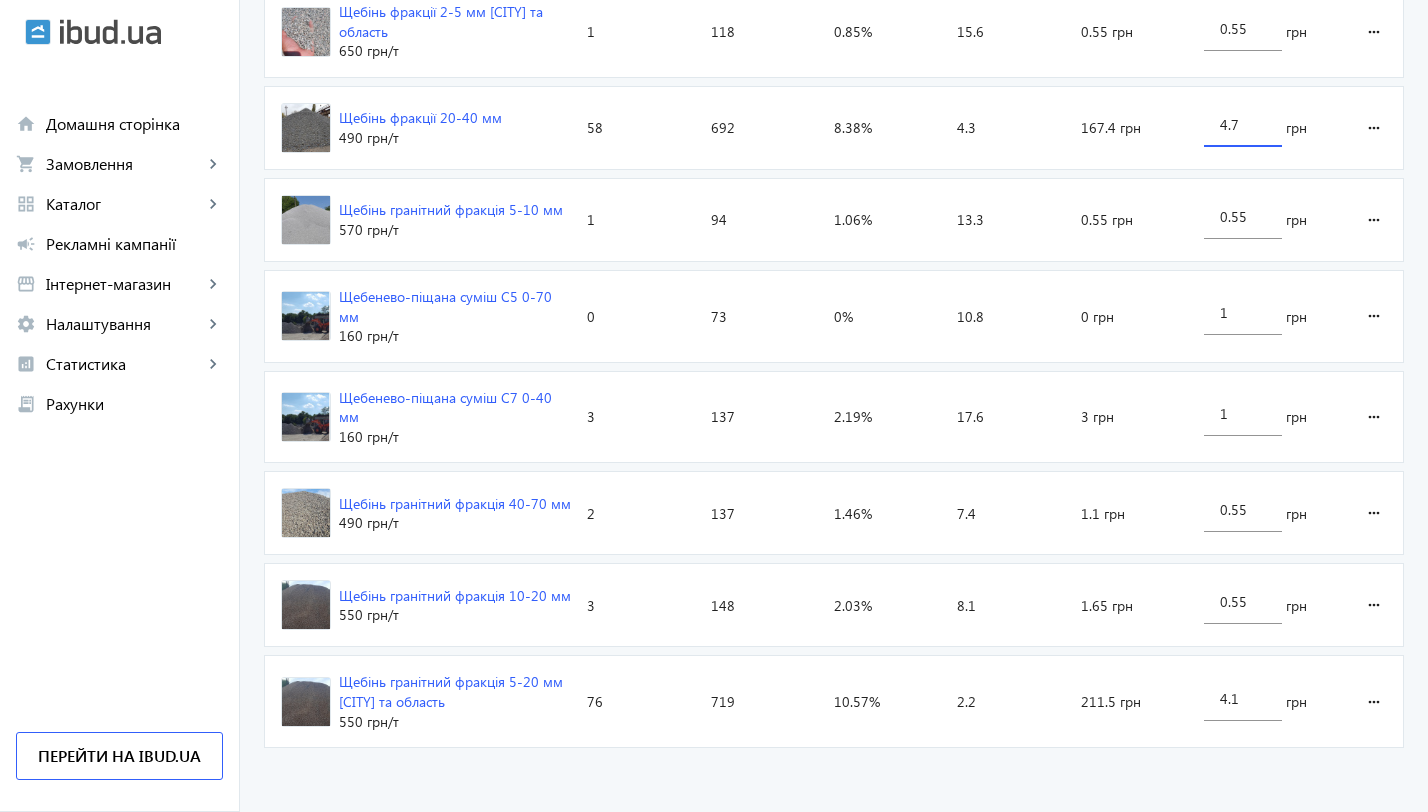 click on "arrow_back Каталоги рекламної кампанії Щебінь 144 Кліки 2118 Покази 6.8 % CTR 6.1 Позиція Покази 200 200 150 150 100 100 50 50 0 0 08.07 08.07 09.07 09.07 10.07 10.07 11.07 11.07 12.07 12.07 13.07 13.07 14.07 14.07 15.07 15.07 16.07 16.07 17.07 17.07 18.07 18.07 19.07 19.07 20.07 20.07 21.07 21.07 22.07 22.07 23.07 23.07 24.07 24.07 25.07 25.07 26.07 26.07 27.07 27.07 28.07 28.07 29.07 29.07 30.07 30.07 31.07 31.07 01.08 01.08 02.08 02.08 03.08 03.08 04.08 04.08 19.07 Покази:  44 19.07 Оголошення Кліки Покази CTR Позиція Витрати Вартість кліку Щебінь фракції 2-5 мм [CITY] та область 650 грн /т Кліки:  1 Покази:  118 CTR:  0.85% Позиція:  15.6 Витрати:  0.55 грн 0.55 грн more_horiz Щебінь фракції 20-40 мм 490 грн /т Кліки:  58 Покази:  692 CTR:  8.38% Позиція:  4.3 Витрати:  167.4 грн 5.4 грн 1" 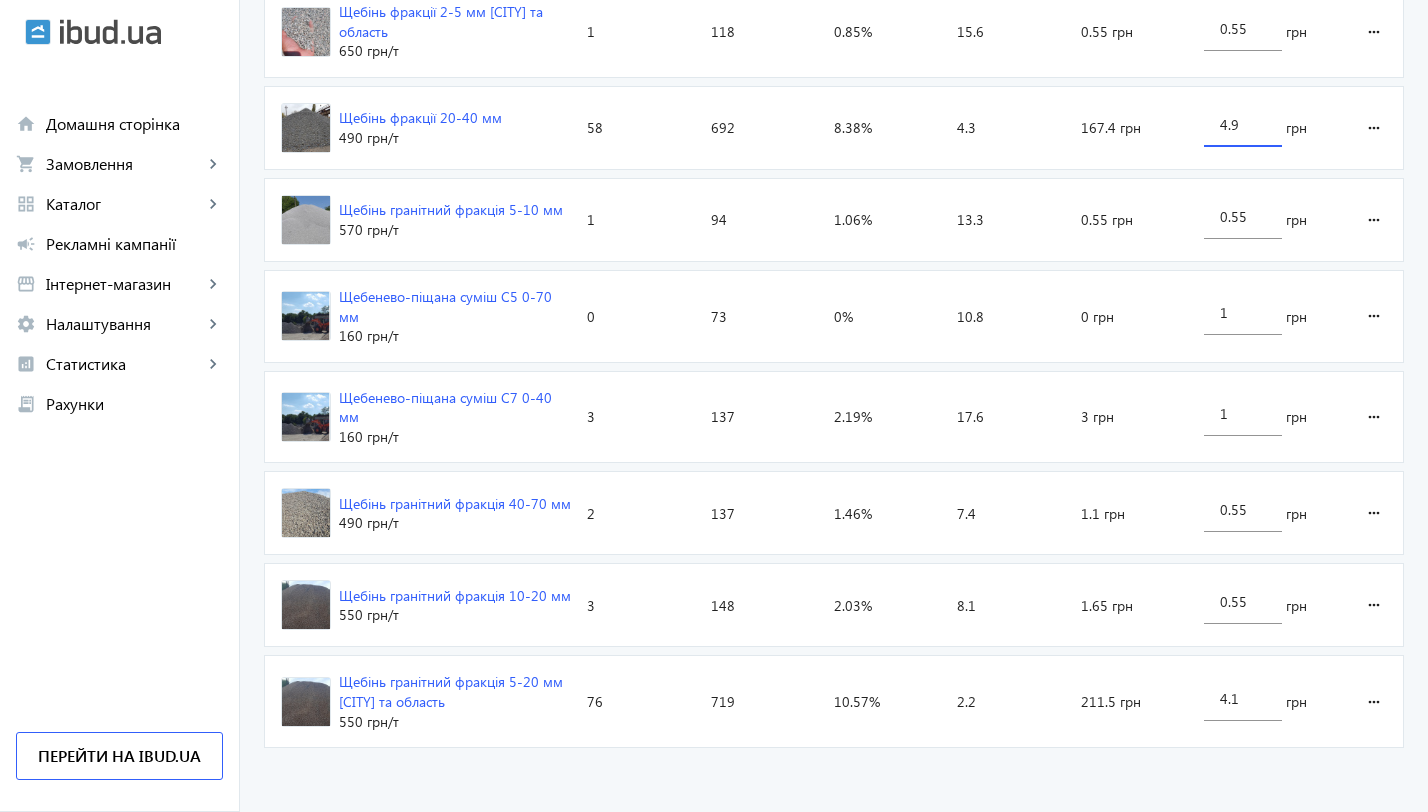 click on "arrow_back Каталоги рекламної кампанії Щебінь 144 Кліки 2118 Покази 6.8 % CTR 6.1 Позиція Покази 200 200 150 150 100 100 50 50 0 0 08.07 08.07 09.07 09.07 10.07 10.07 11.07 11.07 12.07 12.07 13.07 13.07 14.07 14.07 15.07 15.07 16.07 16.07 17.07 17.07 18.07 18.07 19.07 19.07 20.07 20.07 21.07 21.07 22.07 22.07 23.07 23.07 24.07 24.07 25.07 25.07 26.07 26.07 27.07 27.07 28.07 28.07 29.07 29.07 30.07 30.07 31.07 31.07 01.08 01.08 02.08 02.08 03.08 03.08 04.08 04.08 19.07 Покази:  44 19.07 Оголошення Кліки Покази CTR Позиція Витрати Вартість кліку Щебінь фракції 2-5 мм [CITY] та область 650 грн /т Кліки:  1 Покази:  118 CTR:  0.85% Позиція:  15.6 Витрати:  0.55 грн 0.55 грн more_horiz Щебінь фракції 20-40 мм 490 грн /т Кліки:  58 Покази:  692 CTR:  8.38% Позиція:  4.3 Витрати:  167.4 грн 4.9 грн 1" 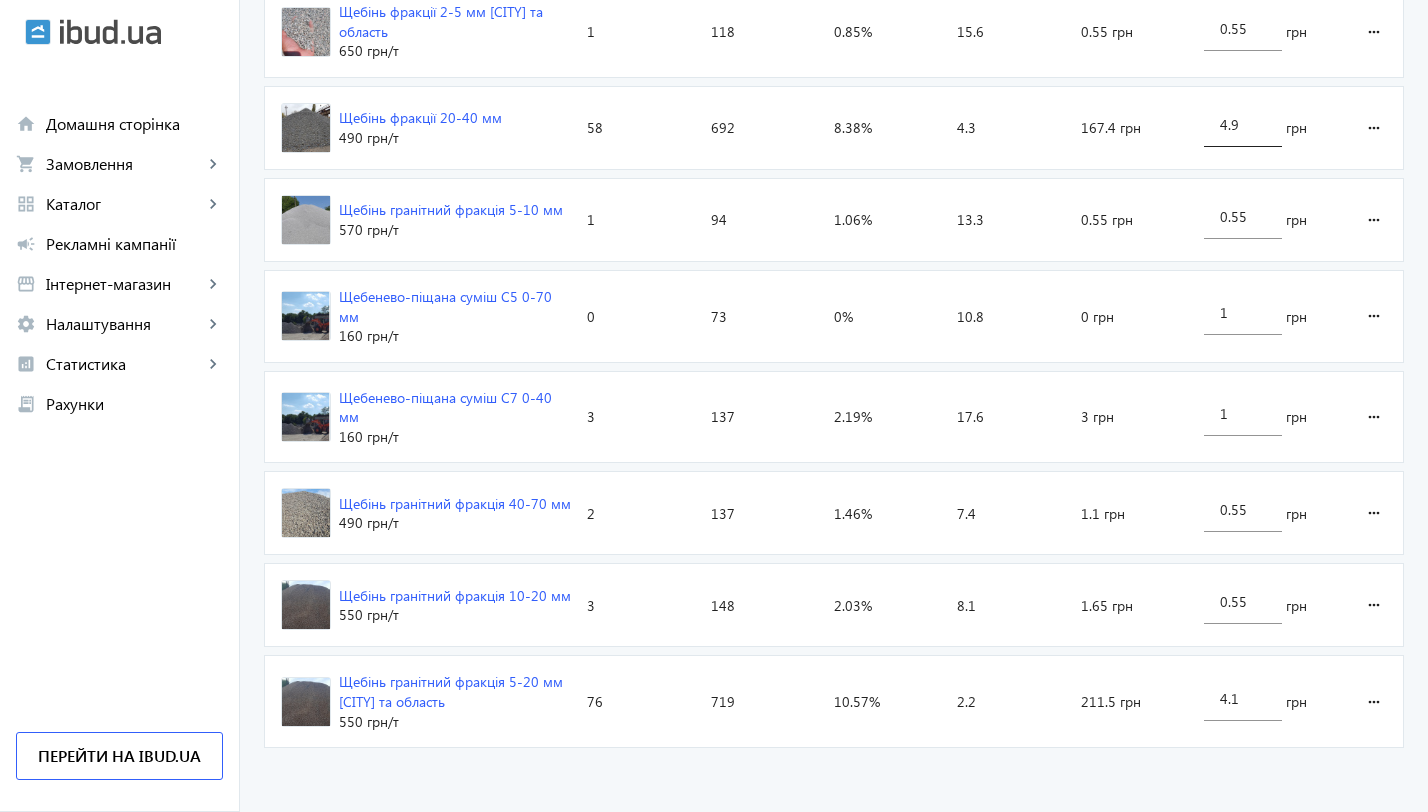 click on "4.9" at bounding box center (1243, 124) 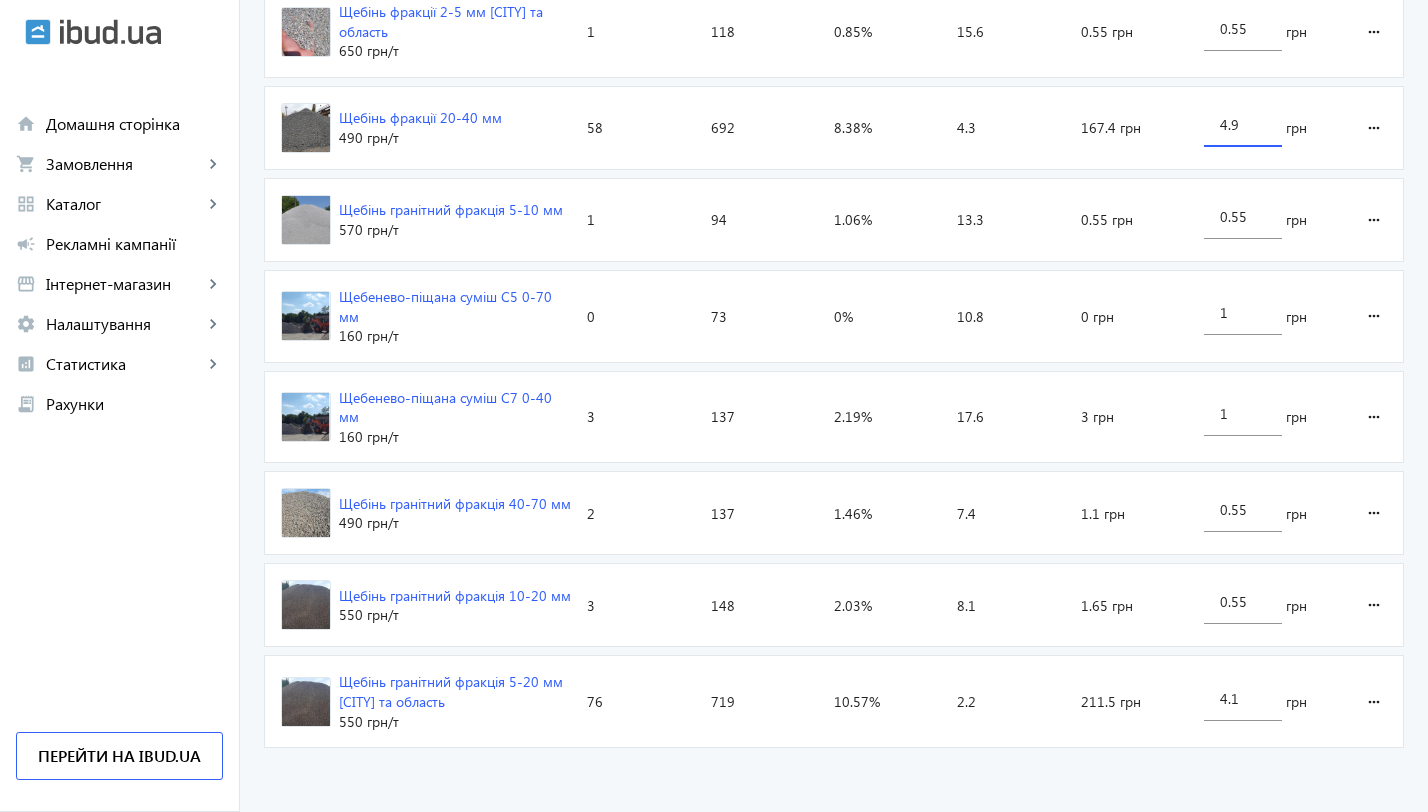 drag, startPoint x: 1240, startPoint y: 126, endPoint x: 1123, endPoint y: 123, distance: 117.03845 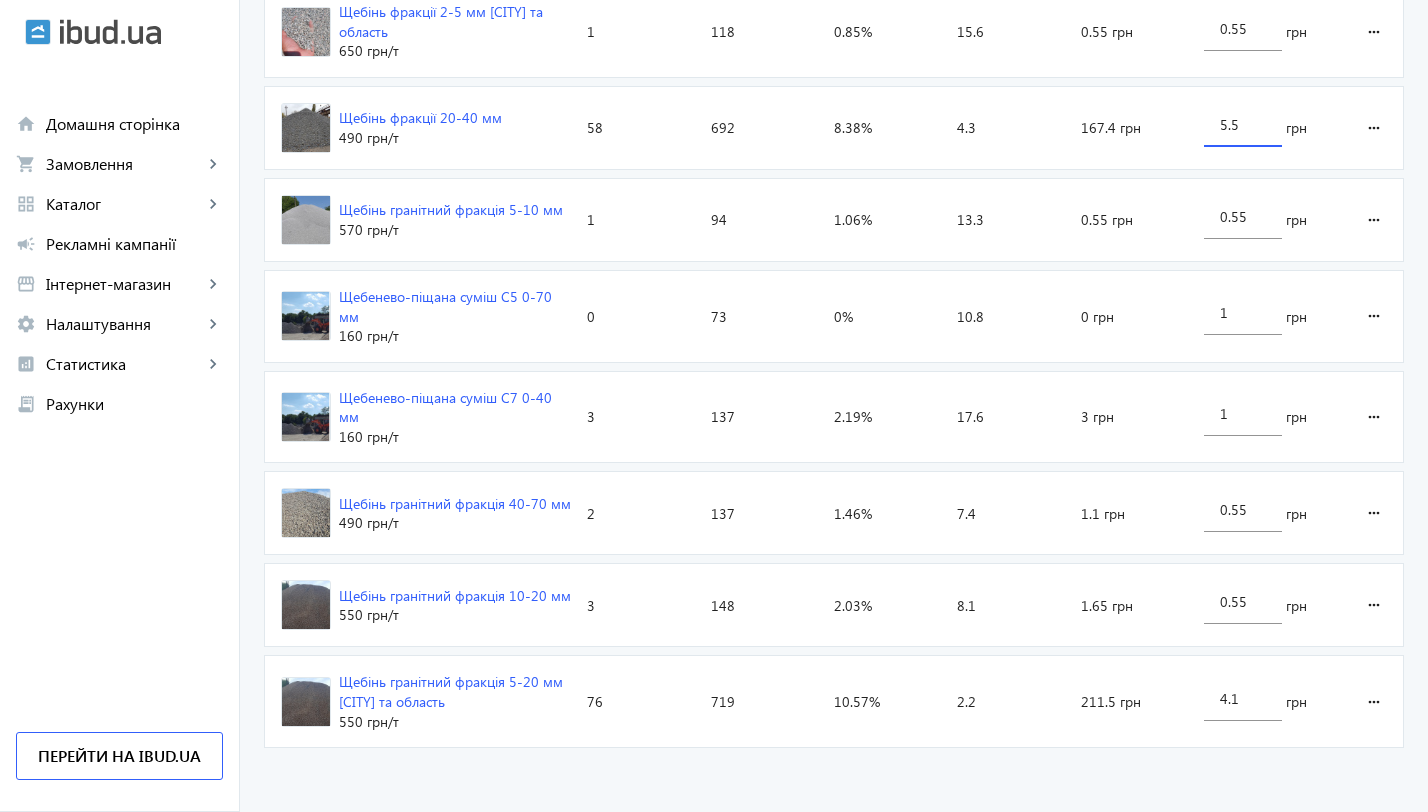 click on "arrow_back Каталоги рекламної кампанії Щебінь 144 Кліки 2118 Покази 6.8 % CTR 6.1 Позиція Покази 200 200 150 150 100 100 50 50 0 0 08.07 08.07 09.07 09.07 10.07 10.07 11.07 11.07 12.07 12.07 13.07 13.07 14.07 14.07 15.07 15.07 16.07 16.07 17.07 17.07 18.07 18.07 19.07 19.07 20.07 20.07 21.07 21.07 22.07 22.07 23.07 23.07 24.07 24.07 25.07 25.07 26.07 26.07 27.07 27.07 28.07 28.07 29.07 29.07 30.07 30.07 31.07 31.07 01.08 01.08 02.08 02.08 03.08 03.08 04.08 04.08 19.07 Покази:  44 19.07 Оголошення Кліки Покази CTR Позиція Витрати Вартість кліку Щебінь фракції 2-5 мм [CITY] та область 650 грн /т Кліки:  1 Покази:  118 CTR:  0.85% Позиція:  15.6 Витрати:  0.55 грн 0.55 грн more_horiz Щебінь фракції 20-40 мм 490 грн /т Кліки:  58 Покази:  692 CTR:  8.38% Позиція:  4.3 Витрати:  167.4 грн 5.5 грн 1" 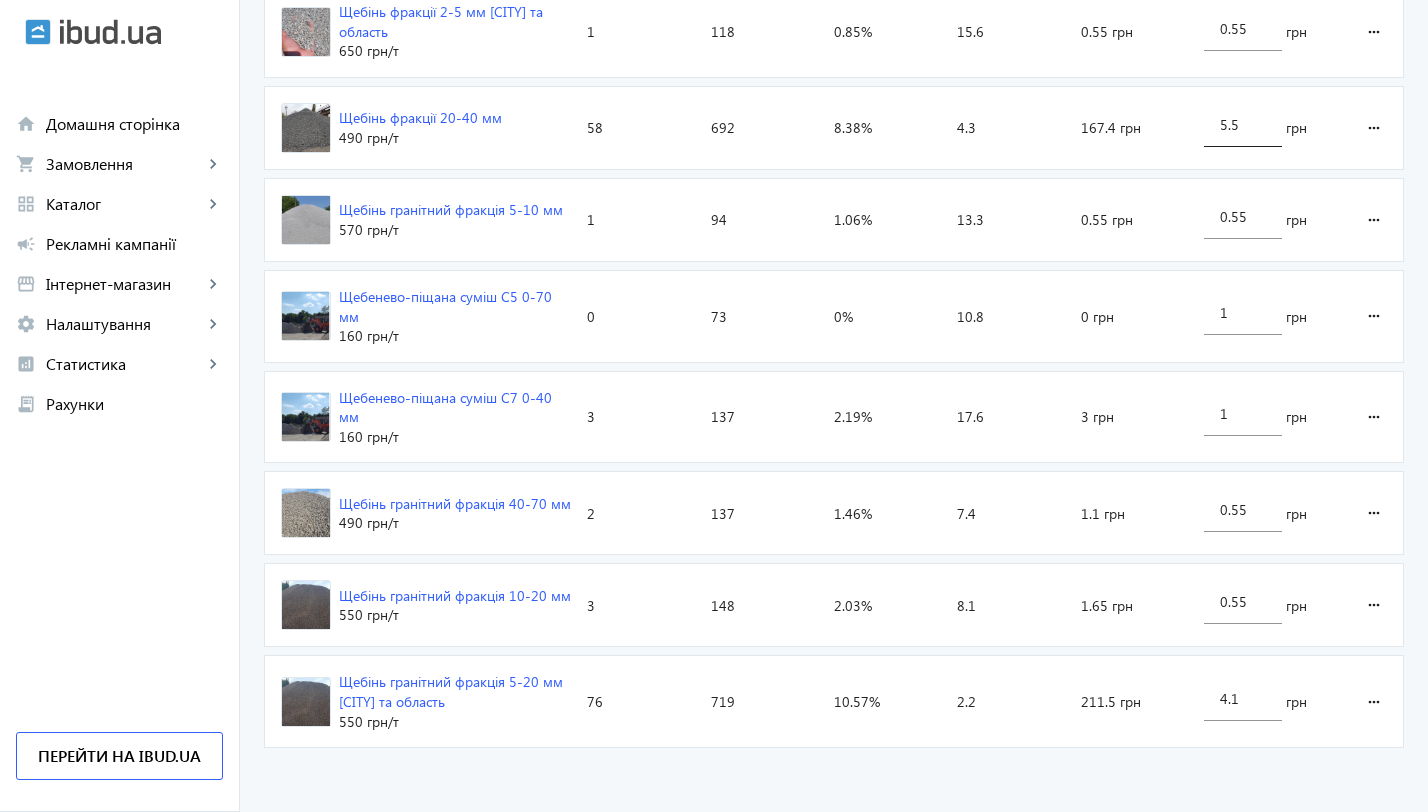 click on "5.5" at bounding box center [1243, 124] 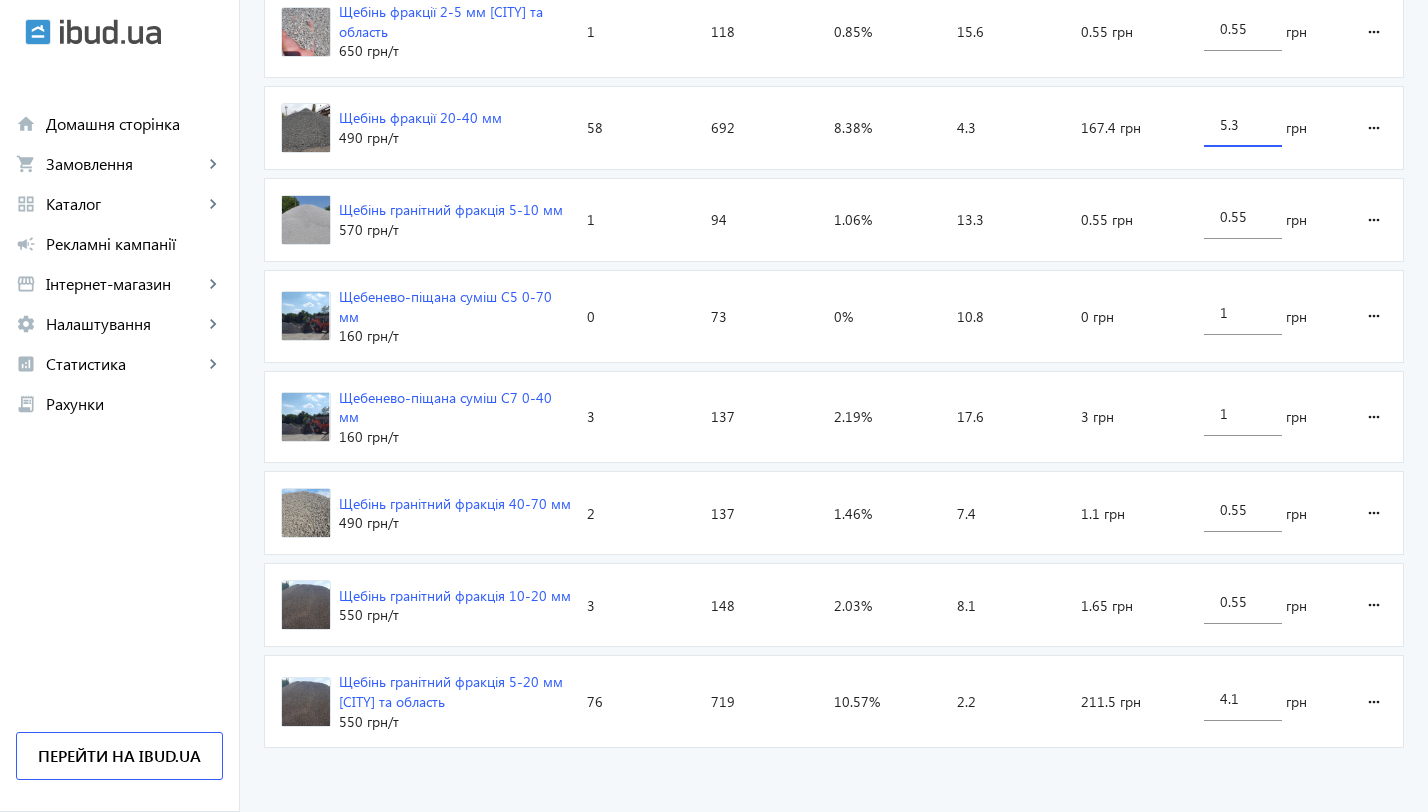 click on "arrow_back Каталоги рекламної кампанії Щебінь 144 Кліки 2118 Покази 6.8 % CTR 6.1 Позиція Покази 200 200 150 150 100 100 50 50 0 0 08.07 08.07 09.07 09.07 10.07 10.07 11.07 11.07 12.07 12.07 13.07 13.07 14.07 14.07 15.07 15.07 16.07 16.07 17.07 17.07 18.07 18.07 19.07 19.07 20.07 20.07 21.07 21.07 22.07 22.07 23.07 23.07 24.07 24.07 25.07 25.07 26.07 26.07 27.07 27.07 28.07 28.07 29.07 29.07 30.07 30.07 31.07 31.07 01.08 01.08 02.08 02.08 03.08 03.08 04.08 04.08 19.07 Покази:  44 19.07 Оголошення Кліки Покази CTR Позиція Витрати Вартість кліку Щебінь фракції 2-5 мм [CITY] та область 650 грн /т Кліки:  1 Покази:  118 CTR:  0.85% Позиція:  15.6 Витрати:  0.55 грн 0.55 грн more_horiz Щебінь фракції 20-40 мм 490 грн /т Кліки:  58 Покази:  692 CTR:  8.38% Позиція:  4.3 Витрати:  167.4 грн 5.3 грн 1" 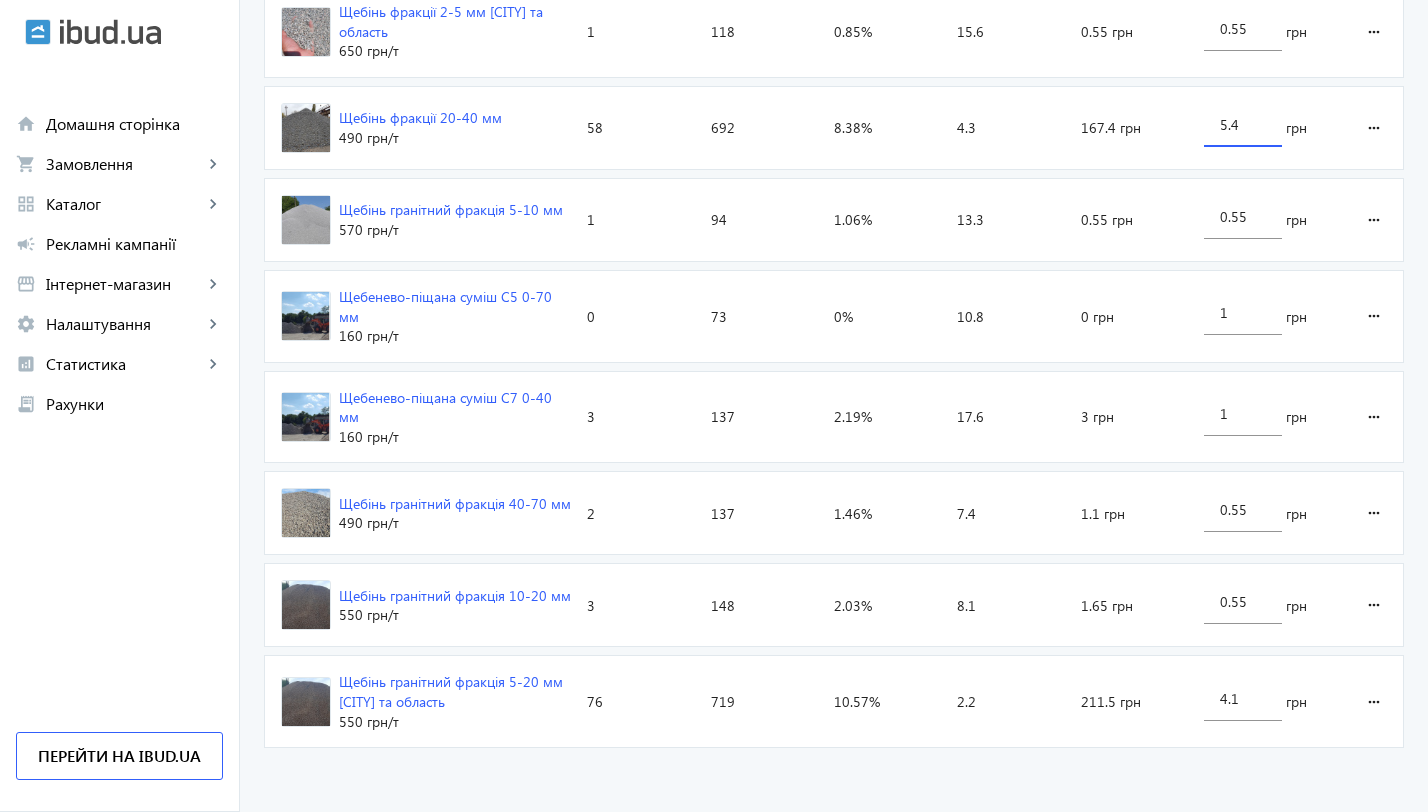 click on "arrow_back Каталоги рекламної кампанії Щебінь 144 Кліки 2118 Покази 6.8 % CTR 6.1 Позиція Покази 200 200 150 150 100 100 50 50 0 0 08.07 08.07 09.07 09.07 10.07 10.07 11.07 11.07 12.07 12.07 13.07 13.07 14.07 14.07 15.07 15.07 16.07 16.07 17.07 17.07 18.07 18.07 19.07 19.07 20.07 20.07 21.07 21.07 22.07 22.07 23.07 23.07 24.07 24.07 25.07 25.07 26.07 26.07 27.07 27.07 28.07 28.07 29.07 29.07 30.07 30.07 31.07 31.07 01.08 01.08 02.08 02.08 03.08 03.08 04.08 04.08 19.07 Покази:  44 19.07 Оголошення Кліки Покази CTR Позиція Витрати Вартість кліку Щебінь фракції 2-5 мм [CITY] та область 650 грн /т Кліки:  1 Покази:  118 CTR:  0.85% Позиція:  15.6 Витрати:  0.55 грн 0.55 грн more_horiz Щебінь фракції 20-40 мм 490 грн /т Кліки:  58 Покази:  692 CTR:  8.38% Позиція:  4.3 Витрати:  167.4 грн 5.4 грн 1" 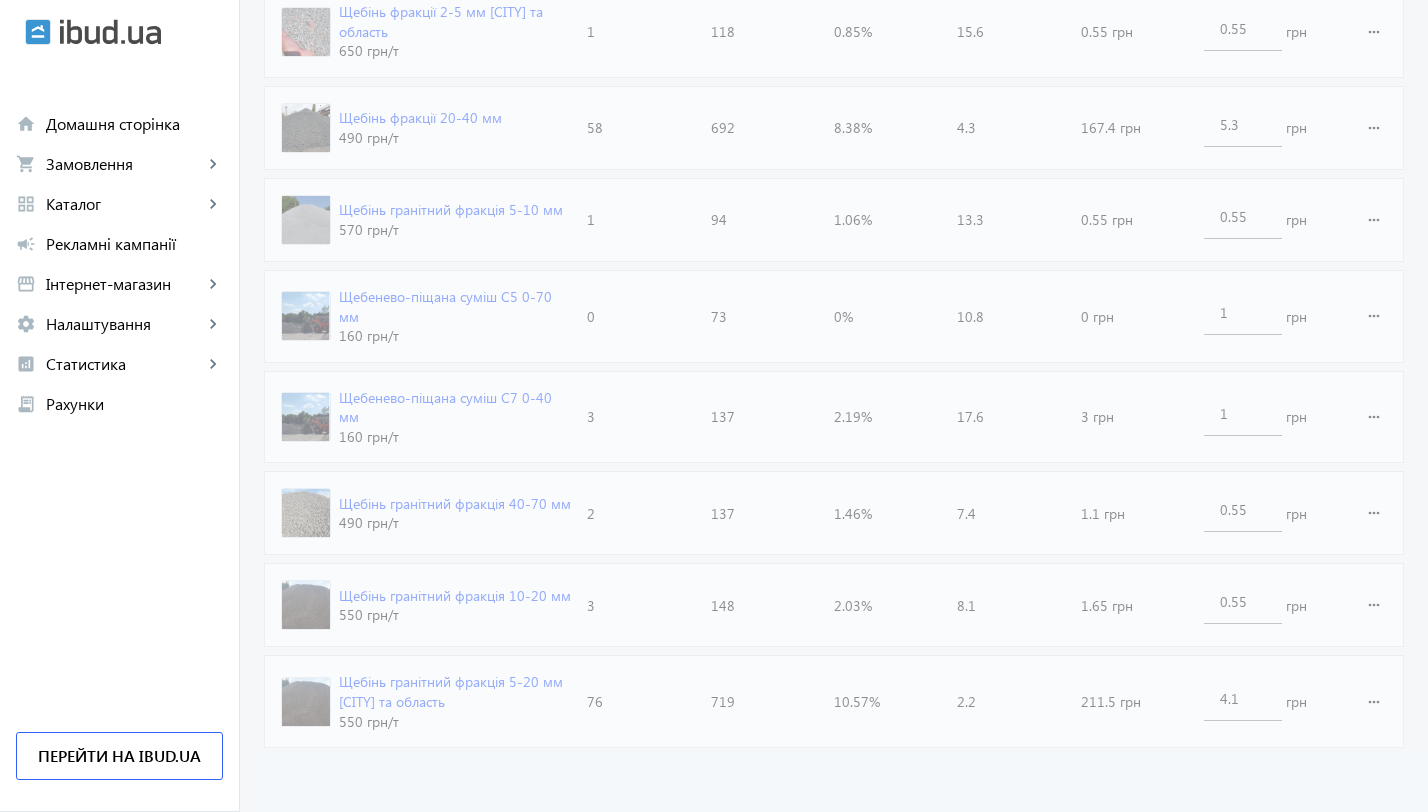 click on "arrow_back Каталоги рекламної кампанії Щебінь 144 Кліки 2118 Покази 6.8 % CTR 6.1 Позиція Покази 200 200 150 150 100 100 50 50 0 0 08.07 08.07 09.07 09.07 10.07 10.07 11.07 11.07 12.07 12.07 13.07 13.07 14.07 14.07 15.07 15.07 16.07 16.07 17.07 17.07 18.07 18.07 19.07 19.07 20.07 20.07 21.07 21.07 22.07 22.07 23.07 23.07 24.07 24.07 25.07 25.07 26.07 26.07 27.07 27.07 28.07 28.07 29.07 29.07 30.07 30.07 31.07 31.07 01.08 01.08 02.08 02.08 03.08 03.08 04.08 04.08 19.07 Покази:  44 19.07 Оголошення Кліки Покази CTR Позиція Витрати Вартість кліку Щебінь фракції 2-5 мм [CITY] та область 650 грн /т Кліки:  1 Покази:  118 CTR:  0.85% Позиція:  15.6 Витрати:  0.55 грн 0.55 грн more_horiz Щебінь фракції 20-40 мм 490 грн /т Кліки:  58 Покази:  692 CTR:  8.38% Позиція:  4.3 Витрати:  167.4 грн 5.3 грн 1" 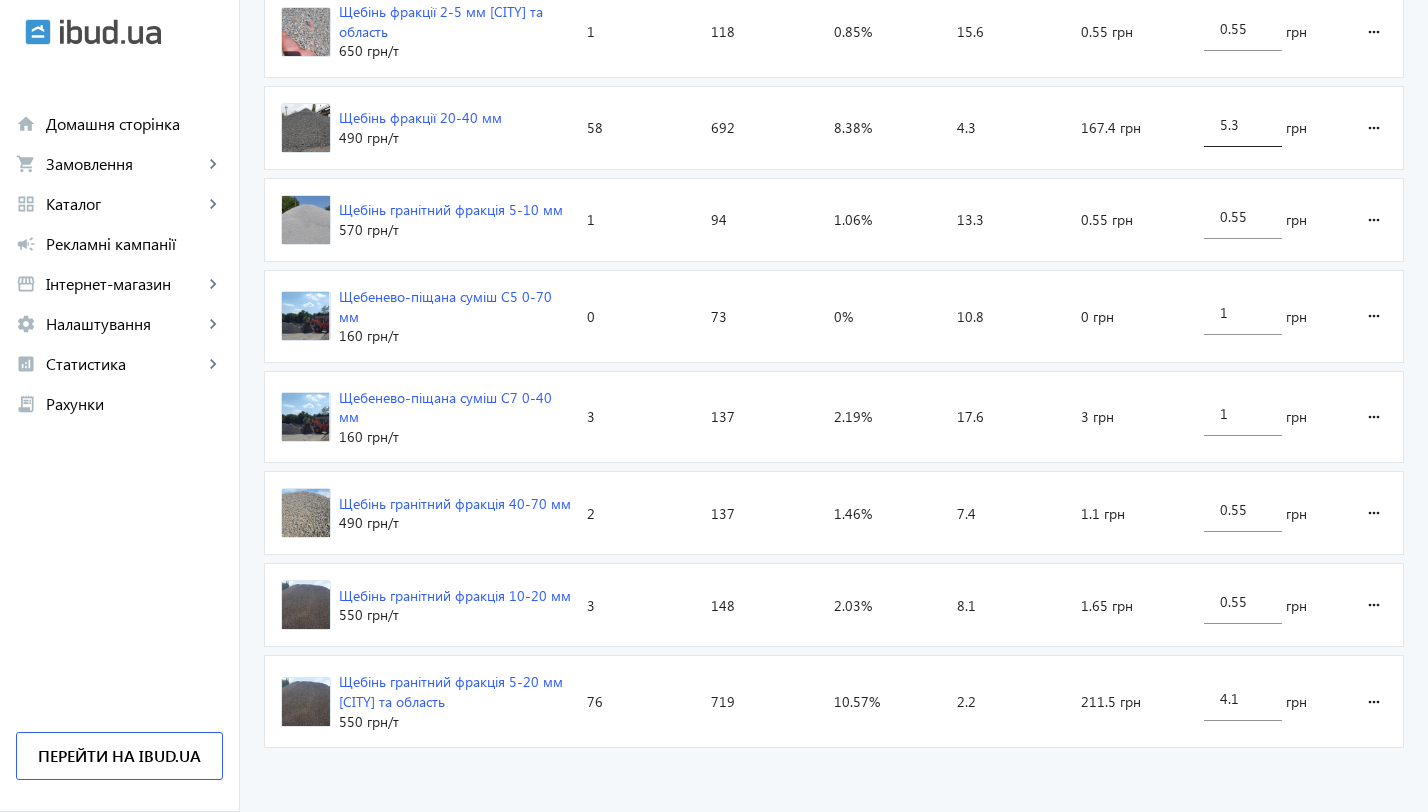 click on "5.3" at bounding box center (1243, 124) 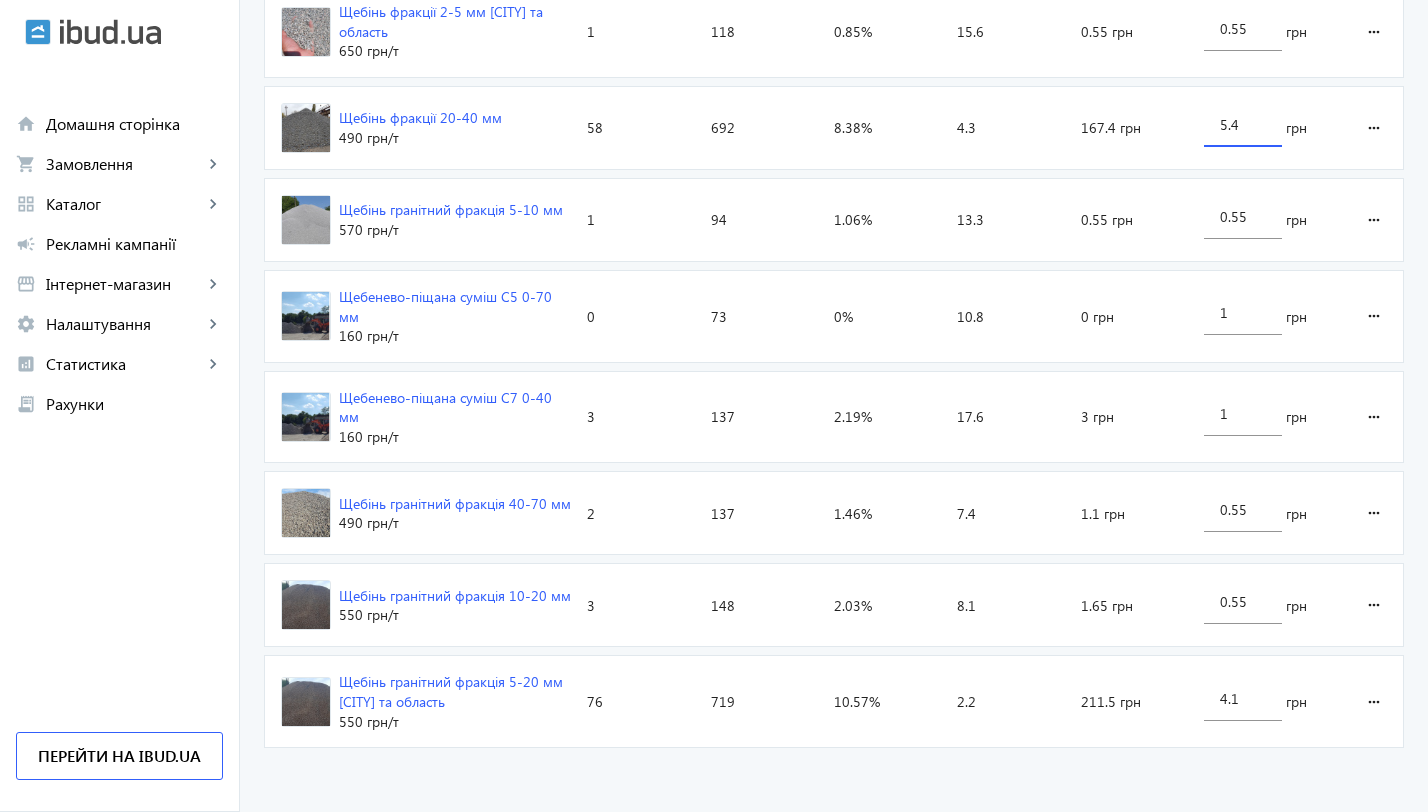 type on "5.4" 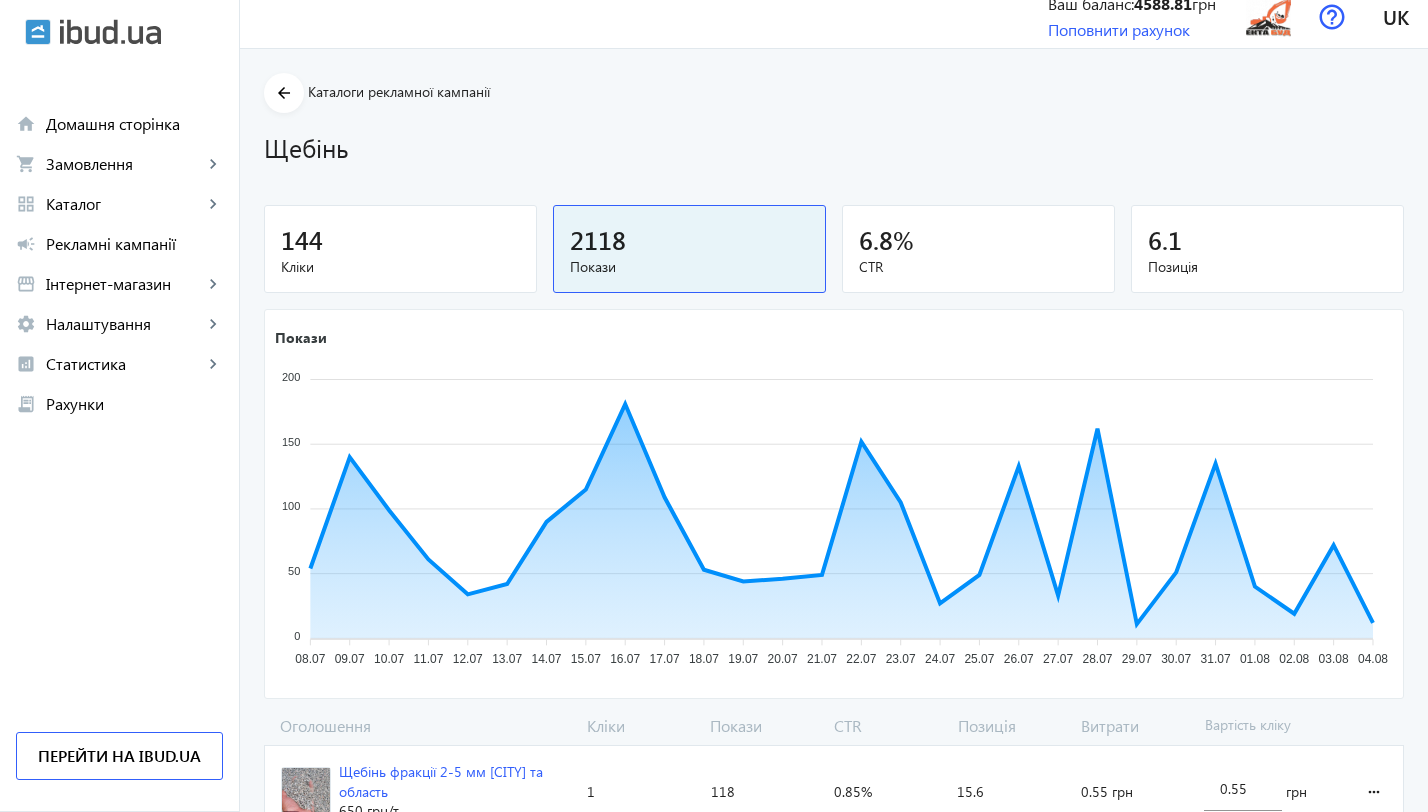 scroll, scrollTop: 0, scrollLeft: 0, axis: both 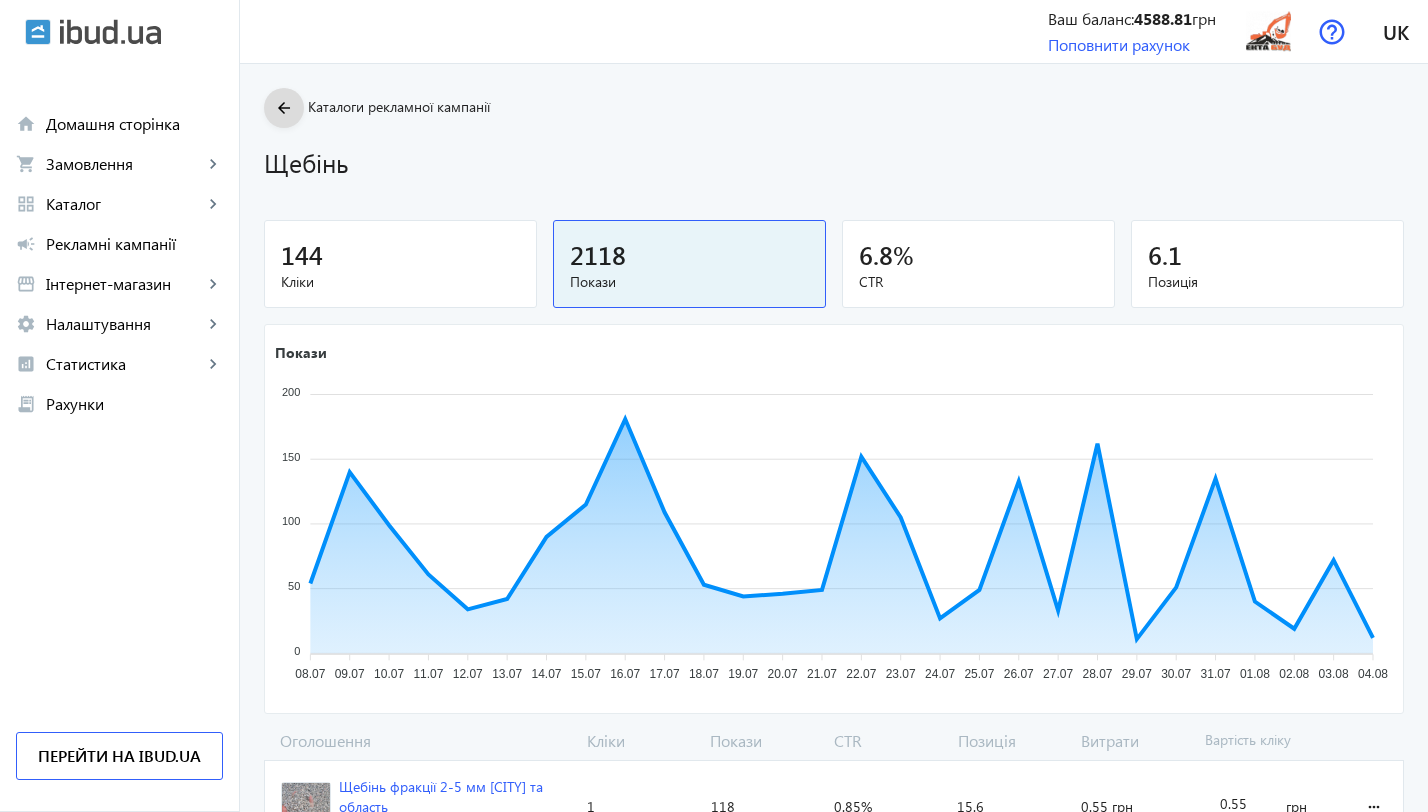 click on "arrow_back" 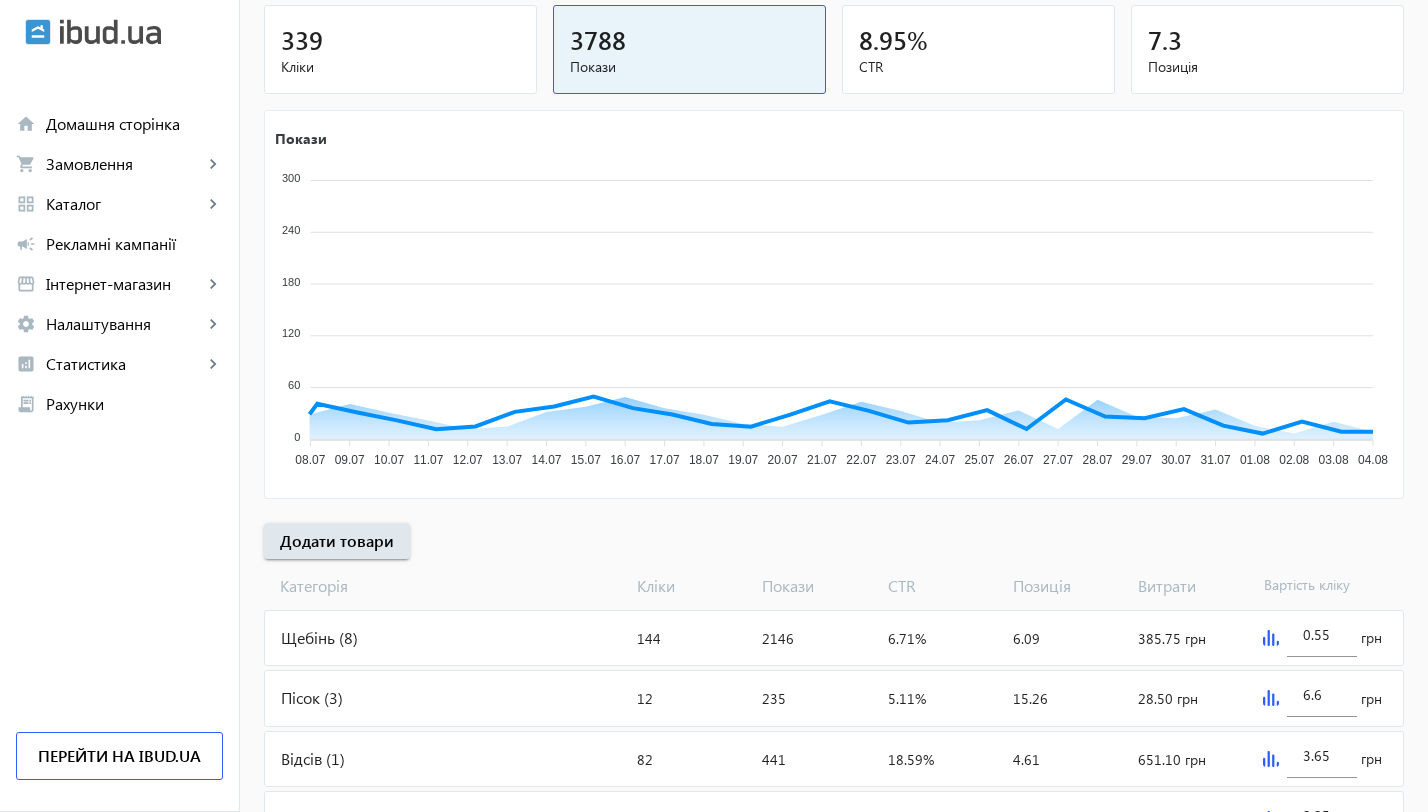scroll, scrollTop: 518, scrollLeft: 0, axis: vertical 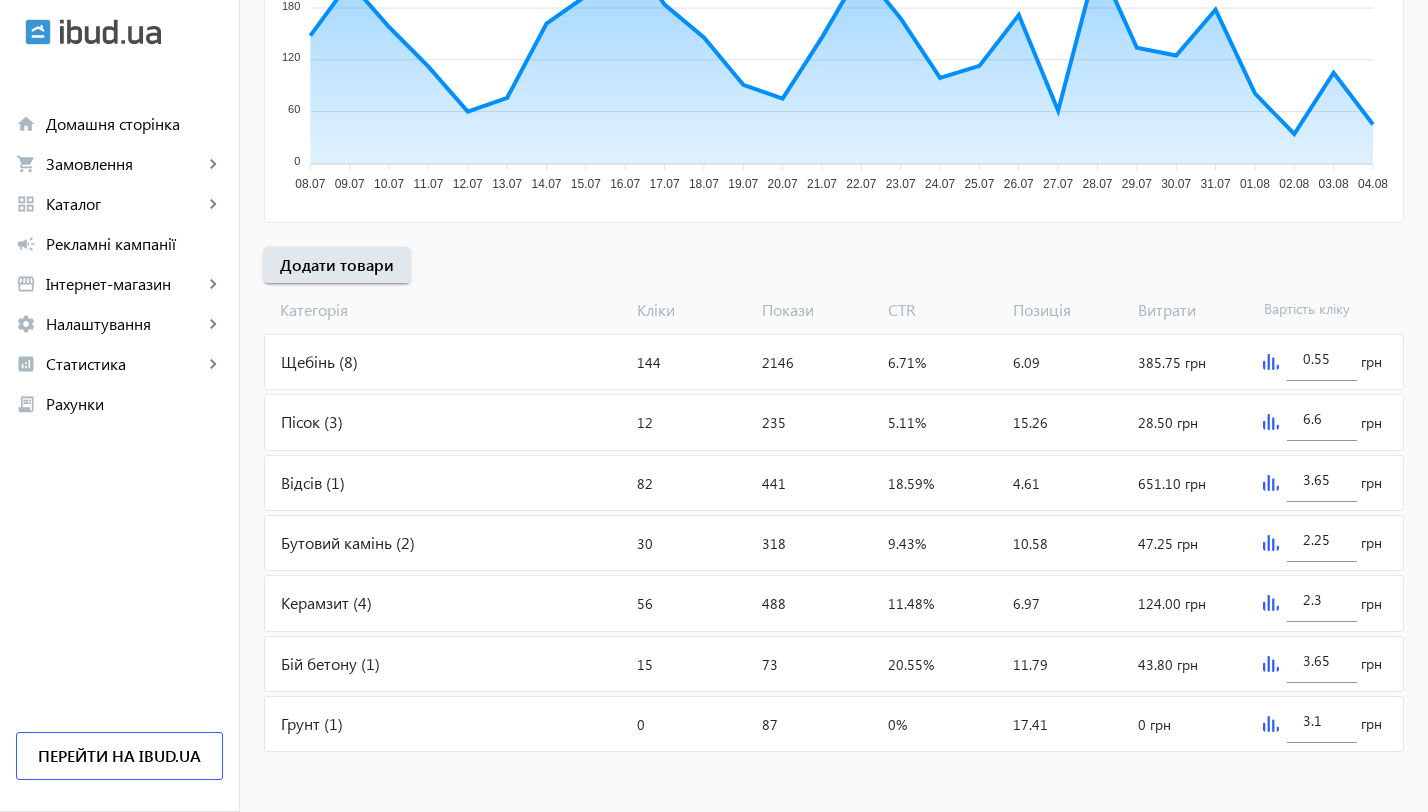 click on "Відсів (1)" 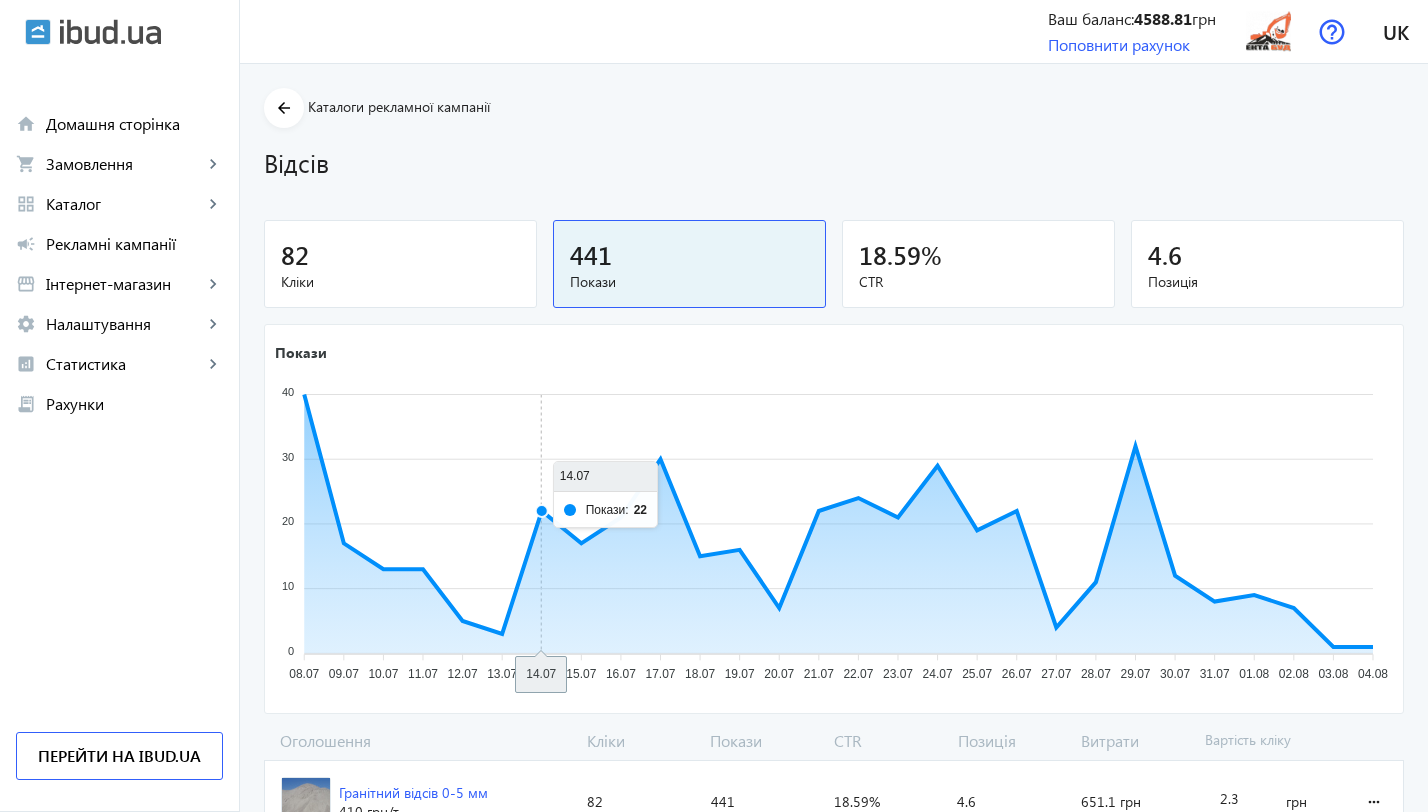 scroll, scrollTop: 95, scrollLeft: 0, axis: vertical 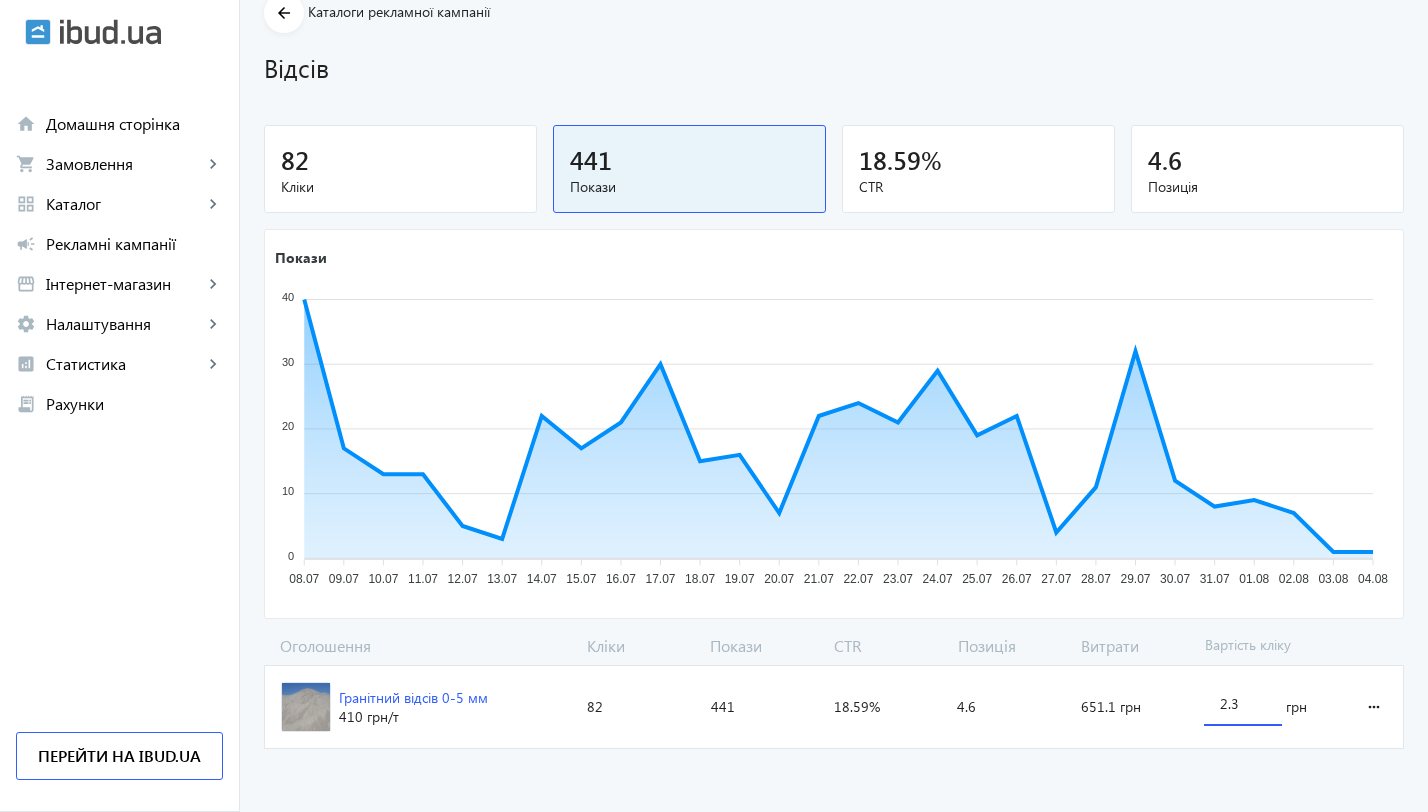 drag, startPoint x: 1245, startPoint y: 705, endPoint x: 1191, endPoint y: 697, distance: 54.589375 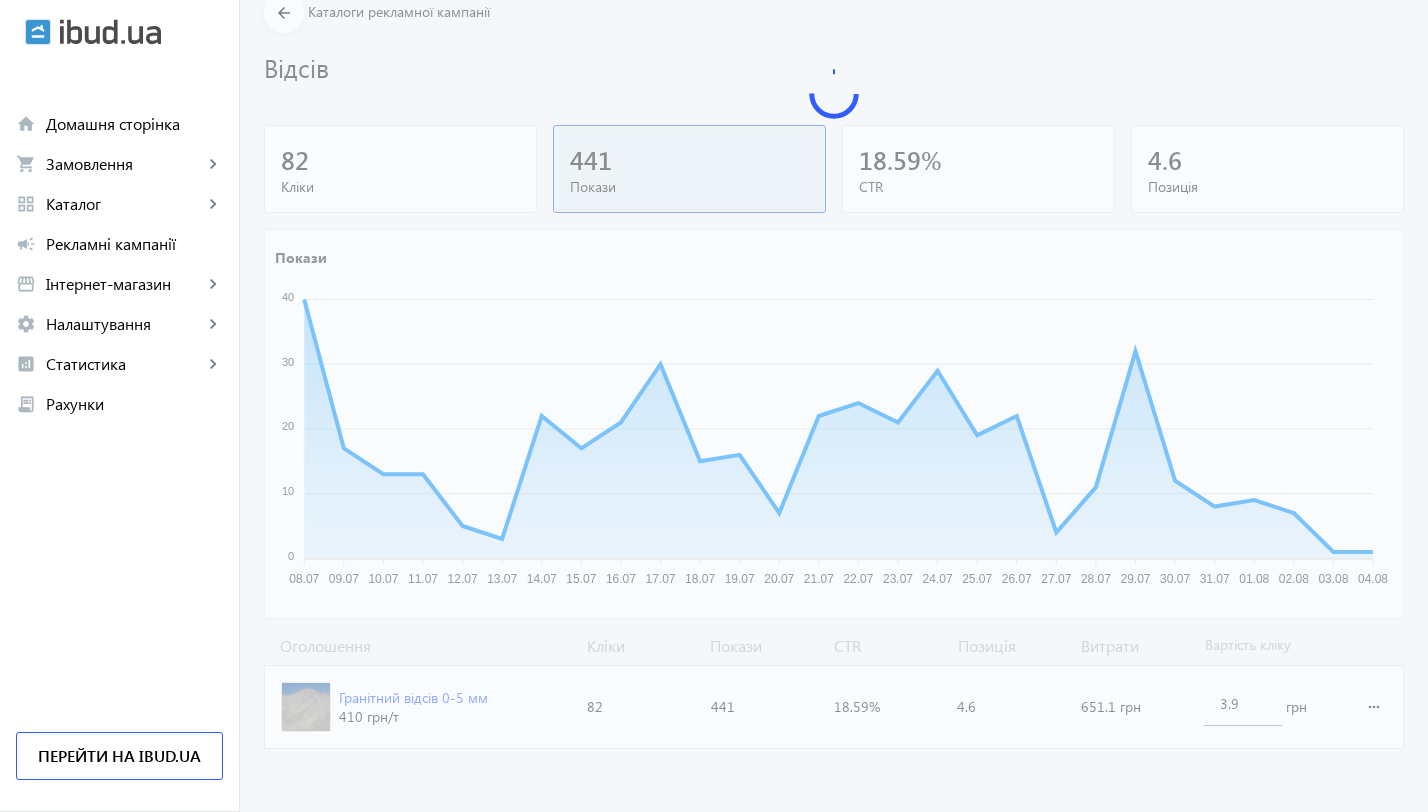 click on "arrow_back Каталоги рекламної кампанії Відсів 82 Кліки 441 Покази 18.59 % CTR 4.6 Позиція Покази 40 40 30 30 20 20 10 10 0 0 08.07 08.07 09.07 09.07 10.07 10.07 11.07 11.07 12.07 12.07 13.07 13.07 14.07 14.07 15.07 15.07 16.07 16.07 17.07 17.07 18.07 18.07 19.07 19.07 20.07 20.07 21.07 21.07 22.07 22.07 23.07 23.07 24.07 24.07 25.07 25.07 26.07 26.07 27.07 27.07 28.07 28.07 29.07 29.07 30.07 30.07 31.07 31.07 01.08 01.08 02.08 02.08 03.08 03.08 04.08 04.08 23.07 Покази:  21 23.07 Оголошення Кліки Покази CTR Позиція Витрати Вартість кліку Гранітний відсів 0-5 мм 410 грн /т Кліки:  82 Покази:  441 CTR:  18.59% Позиція:  4.6 Витрати:  651.1 грн 3.9 грн more_horiz" 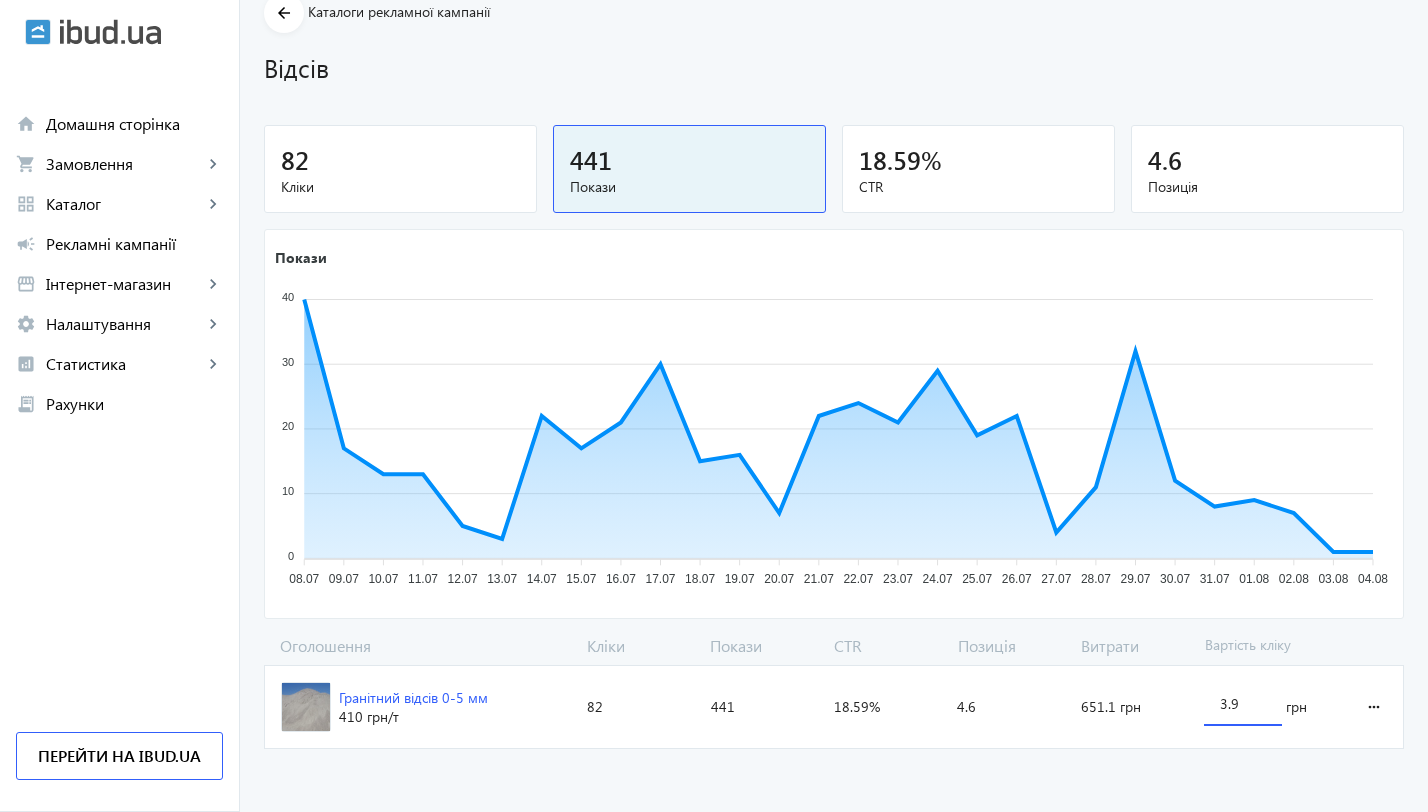 click on "3.9" at bounding box center [1243, 703] 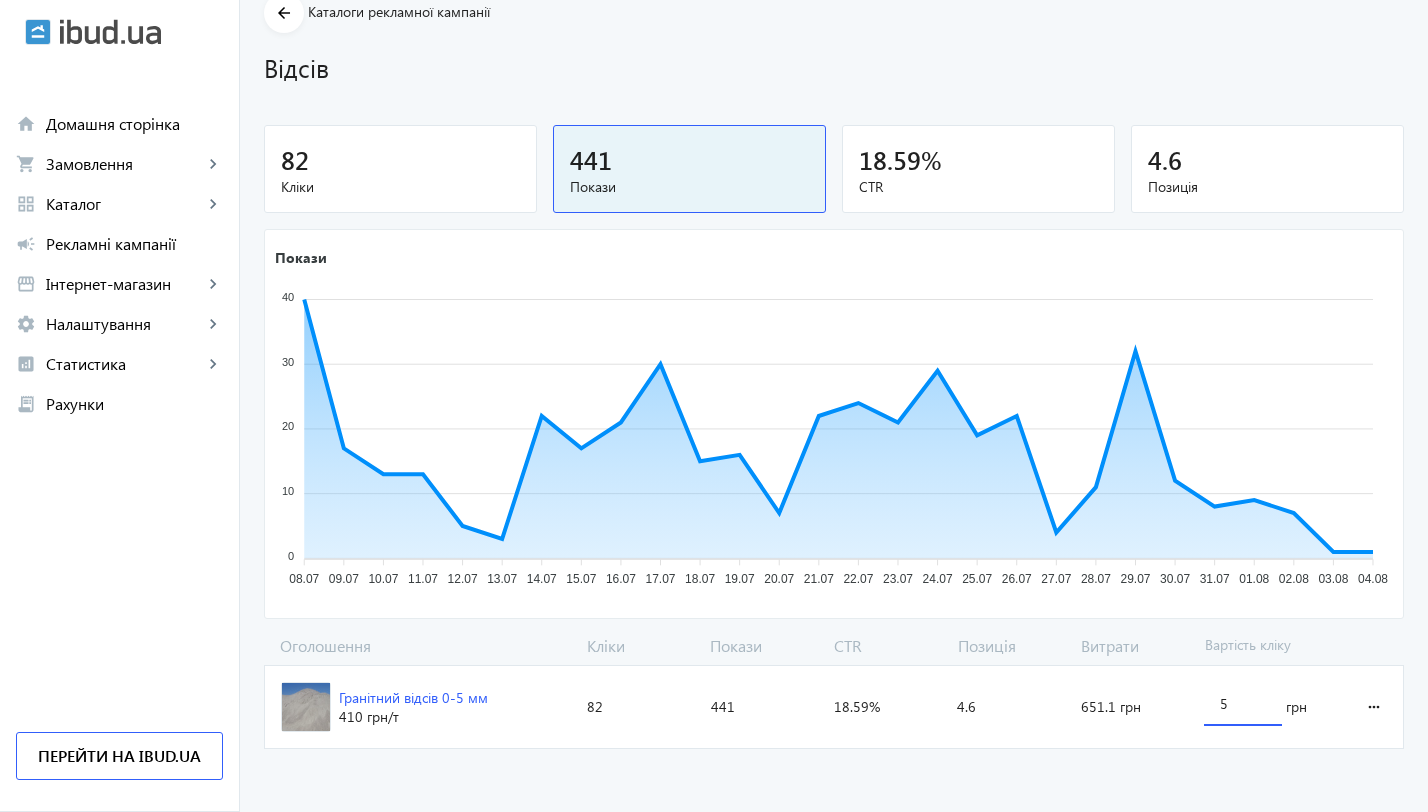 type on "5.15" 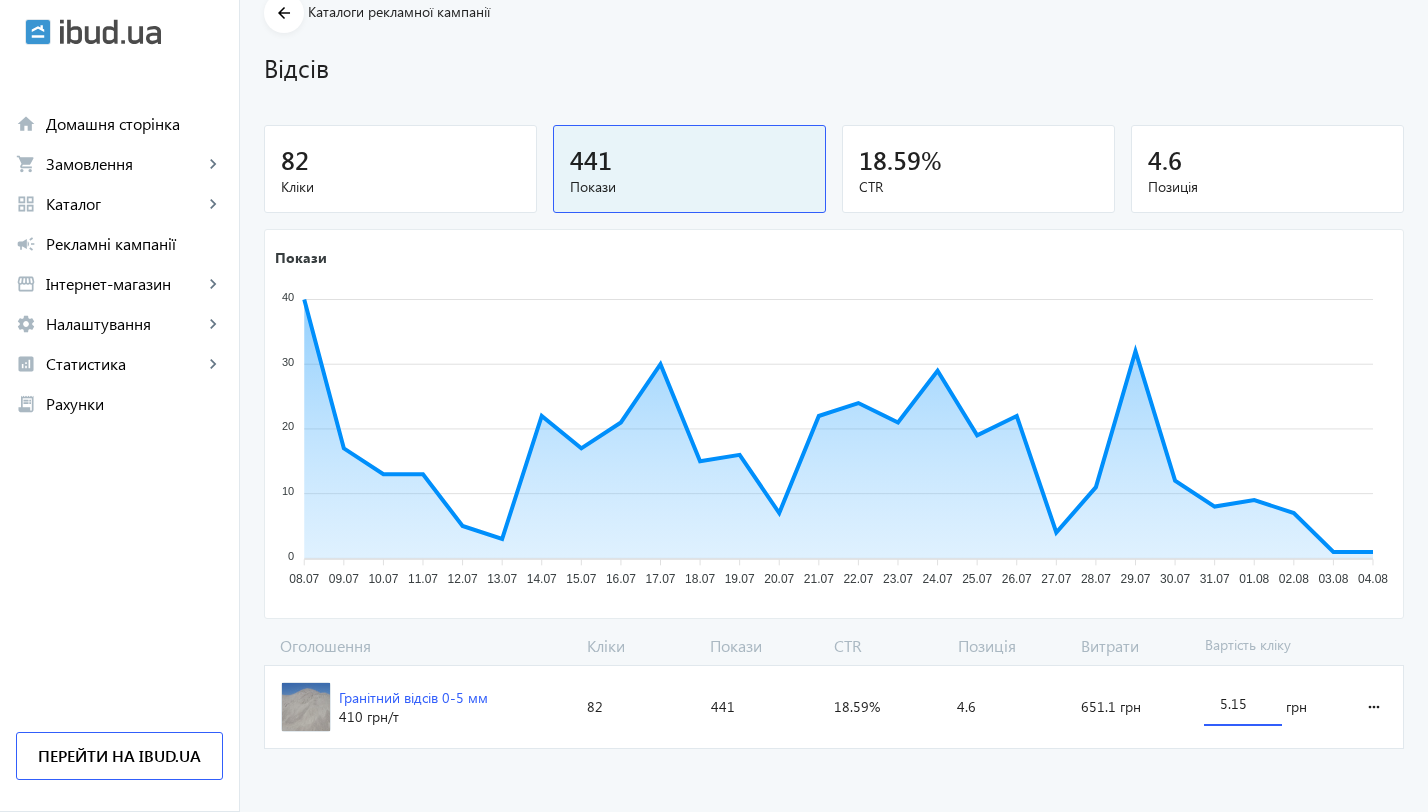 click on "arrow_back Каталоги рекламної кампанії Відсів 82 Кліки 441 Покази 18.59 % CTR 4.6 Позиція Покази 40 40 30 30 20 20 10 10 0 0 08.07 08.07 09.07 09.07 10.07 10.07 11.07 11.07 12.07 12.07 13.07 13.07 14.07 14.07 15.07 15.07 16.07 16.07 17.07 17.07 18.07 18.07 19.07 19.07 20.07 20.07 21.07 21.07 22.07 22.07 23.07 23.07 24.07 24.07 25.07 25.07 26.07 26.07 27.07 27.07 28.07 28.07 29.07 29.07 30.07 30.07 31.07 31.07 01.08 01.08 02.08 02.08 03.08 03.08 04.08 04.08 02.08 Покази:  7 02.08 Оголошення Кліки Покази CTR Позиція Витрати Вартість кліку Гранітний відсів 0-5 мм 410 грн /т Кліки:  82 Покази:  441 CTR:  18.59% Позиція:  4.6 Витрати:  651.1 грн 5.15 грн more_horiz" 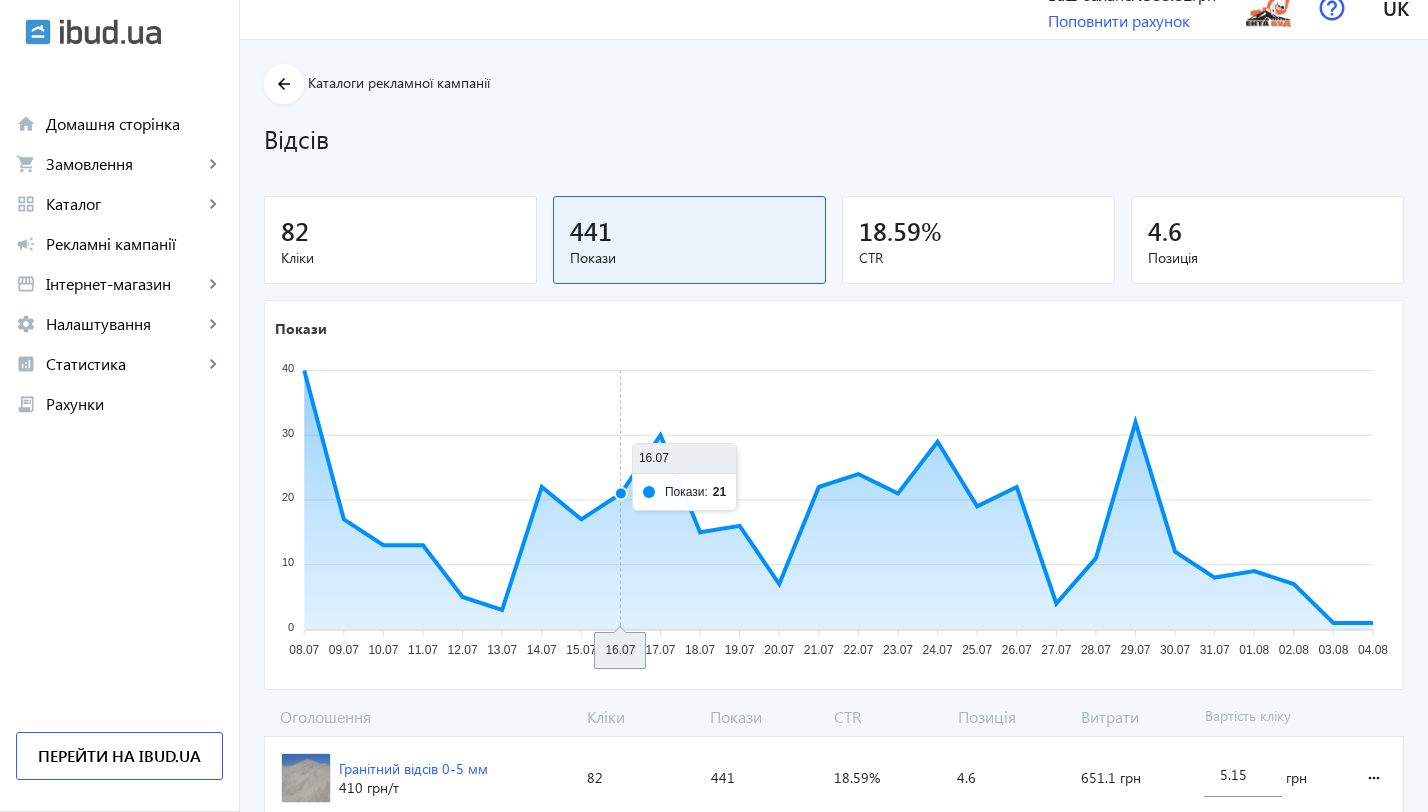 scroll, scrollTop: 95, scrollLeft: 0, axis: vertical 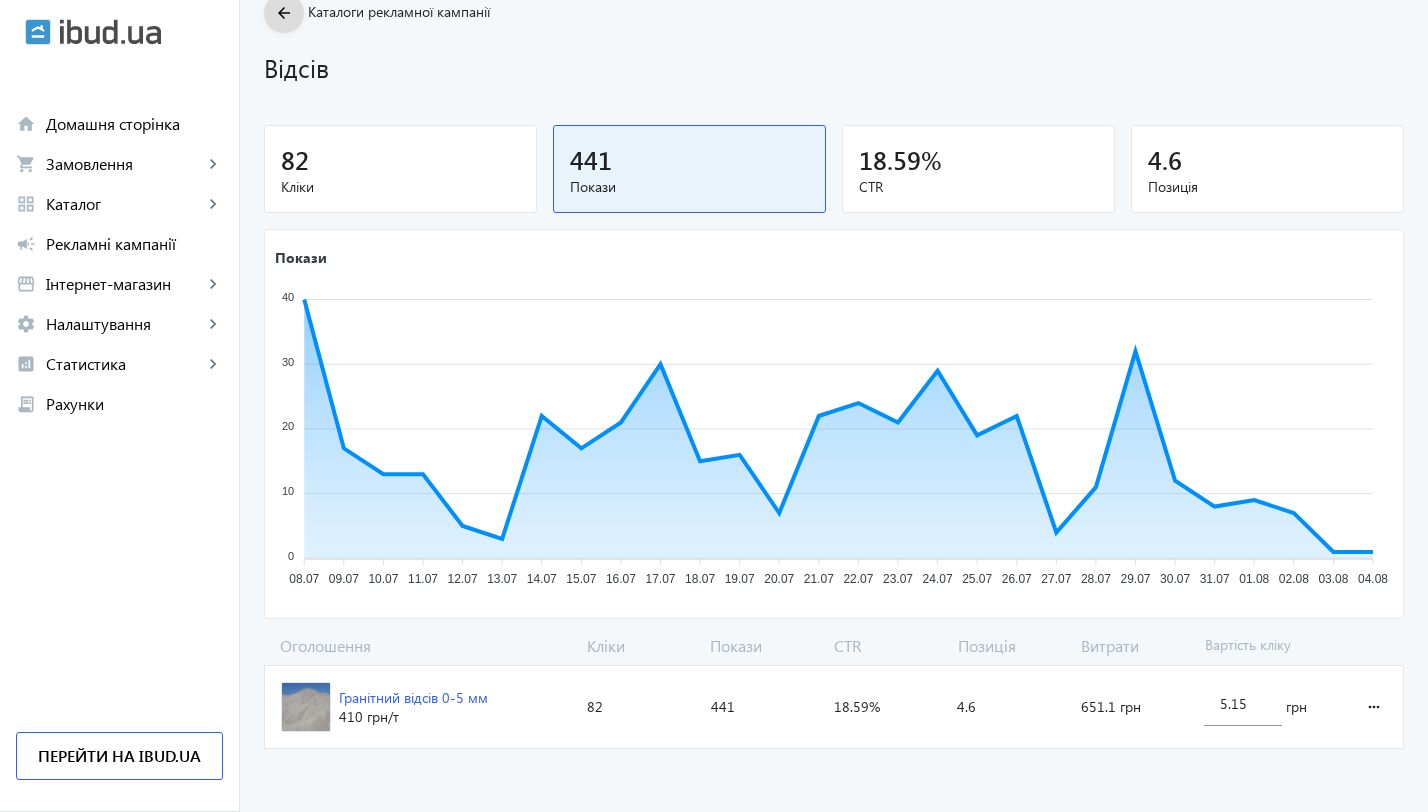 click on "arrow_back" 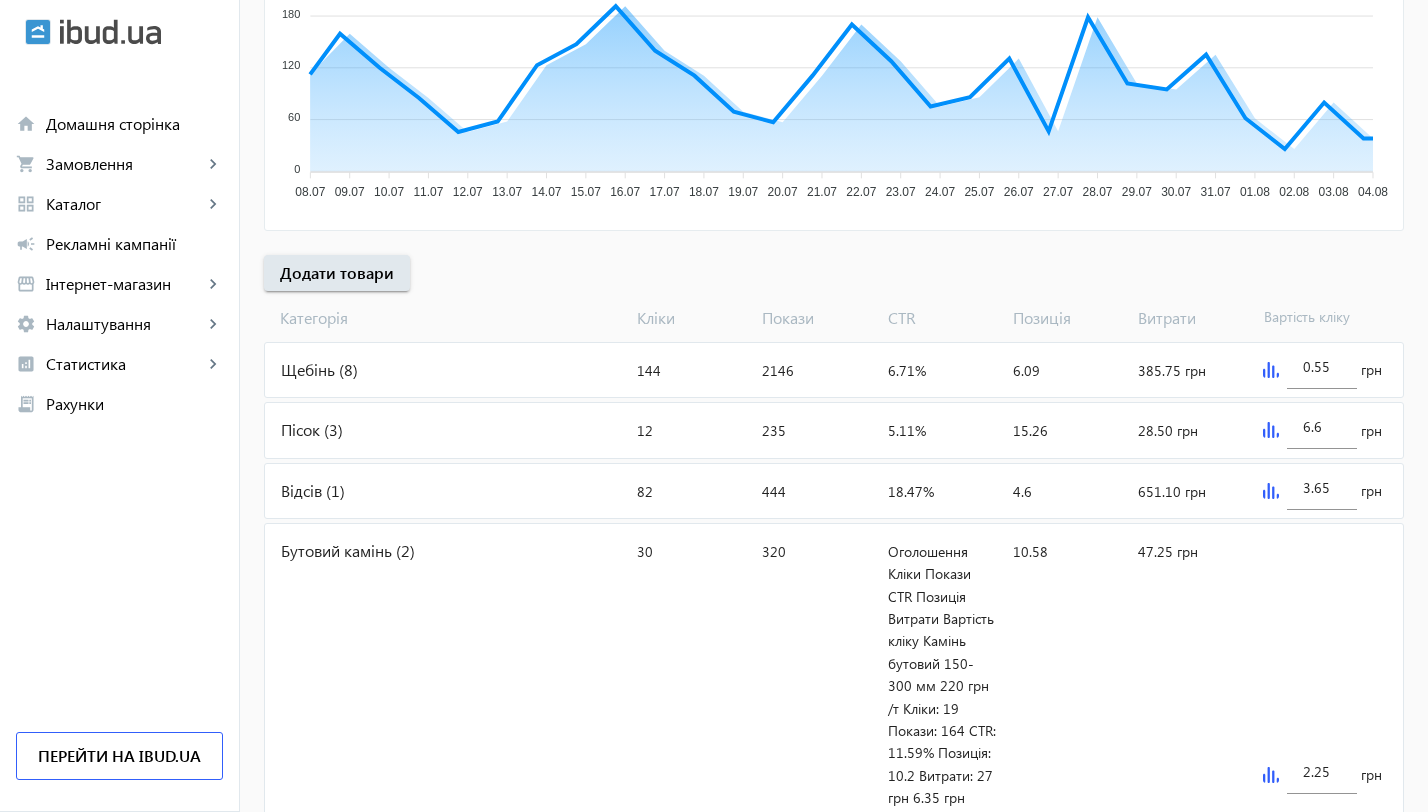 scroll, scrollTop: 518, scrollLeft: 0, axis: vertical 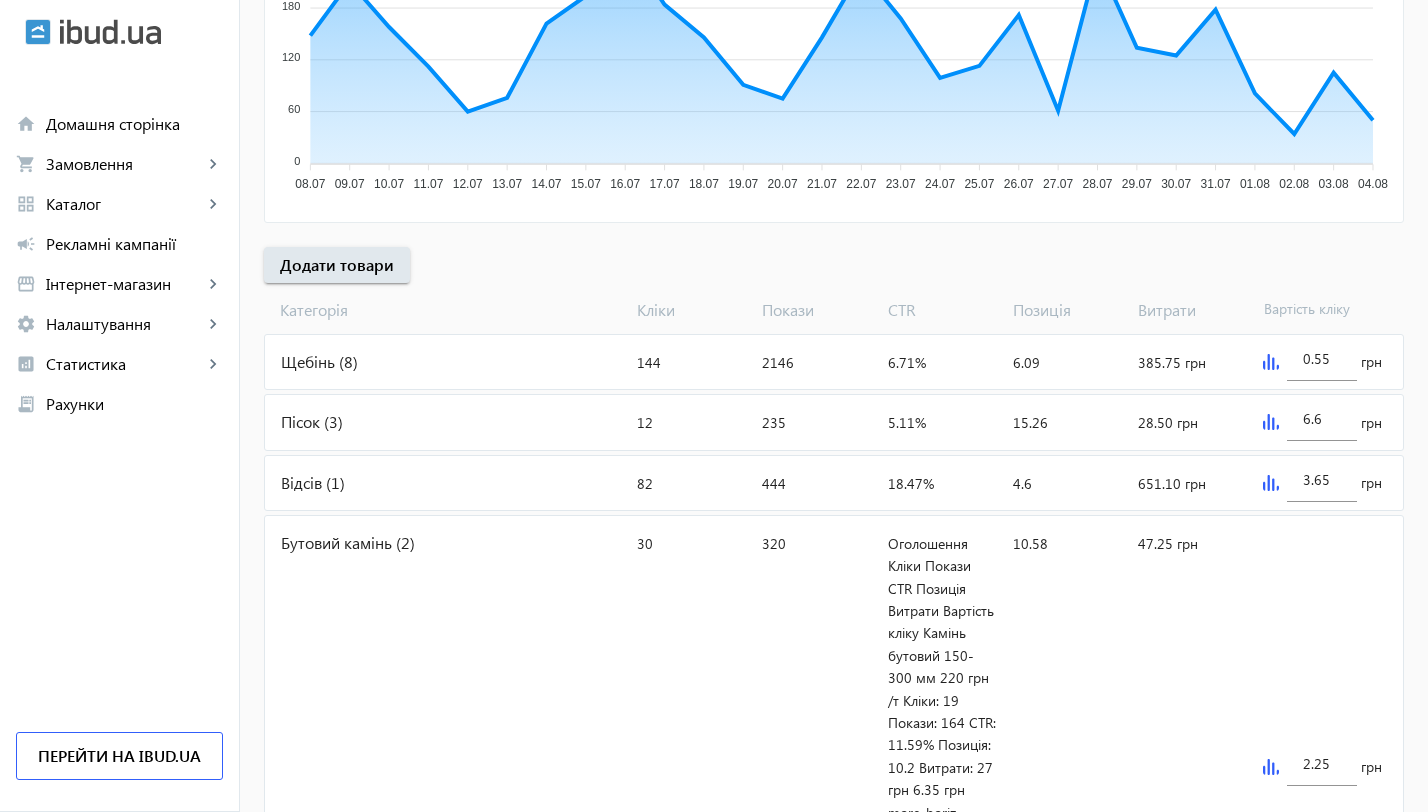 click on "Бутовий камінь (2)" 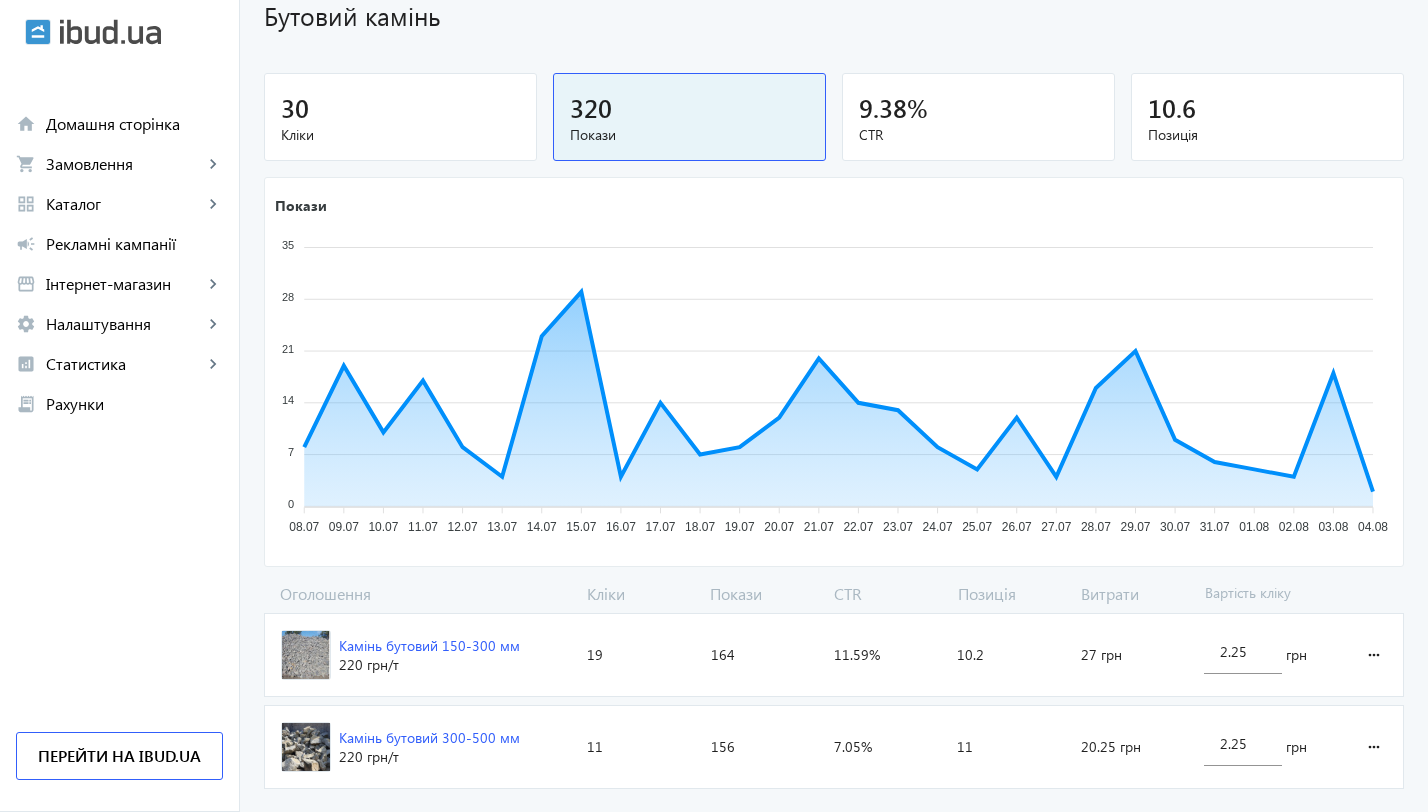 scroll, scrollTop: 187, scrollLeft: 0, axis: vertical 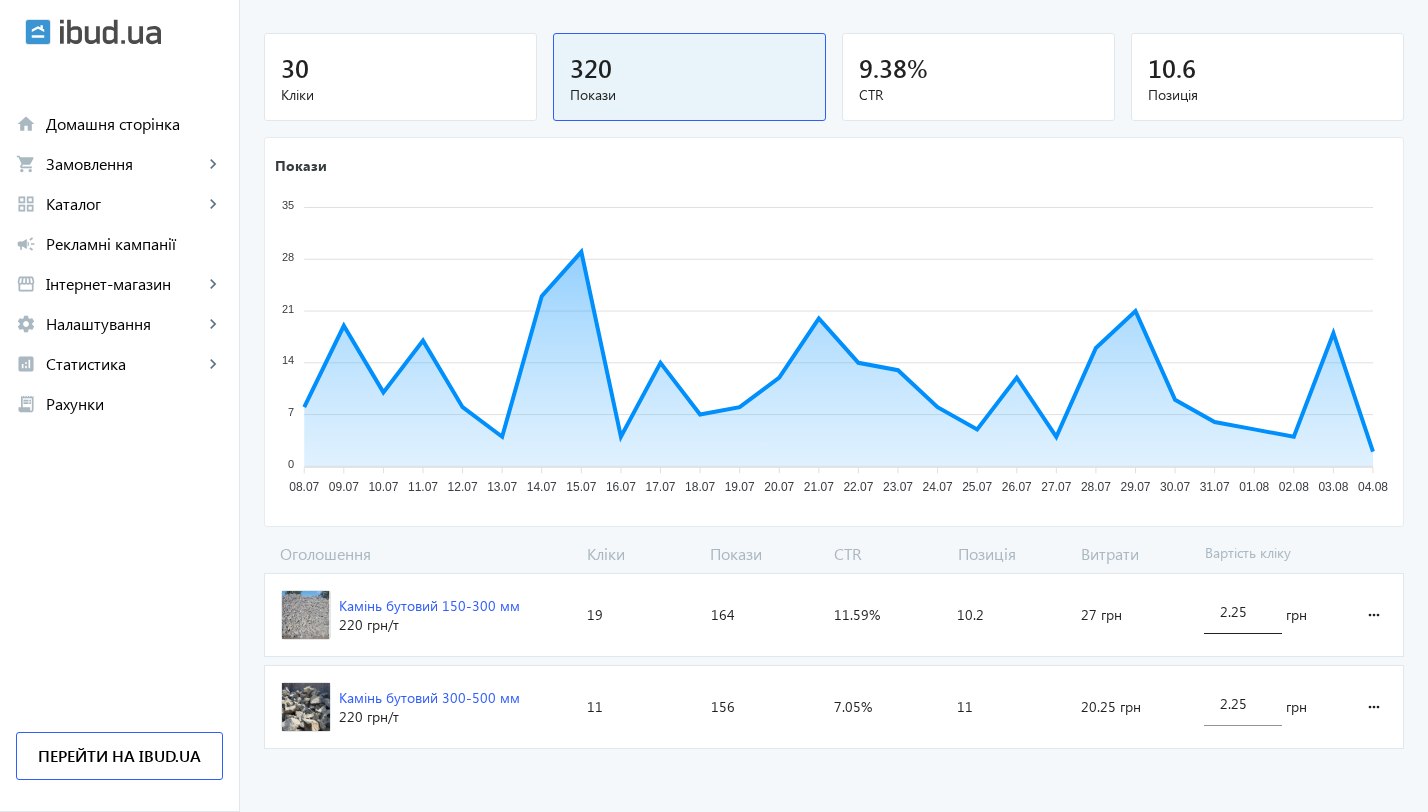 click on "2.25" at bounding box center [1243, 611] 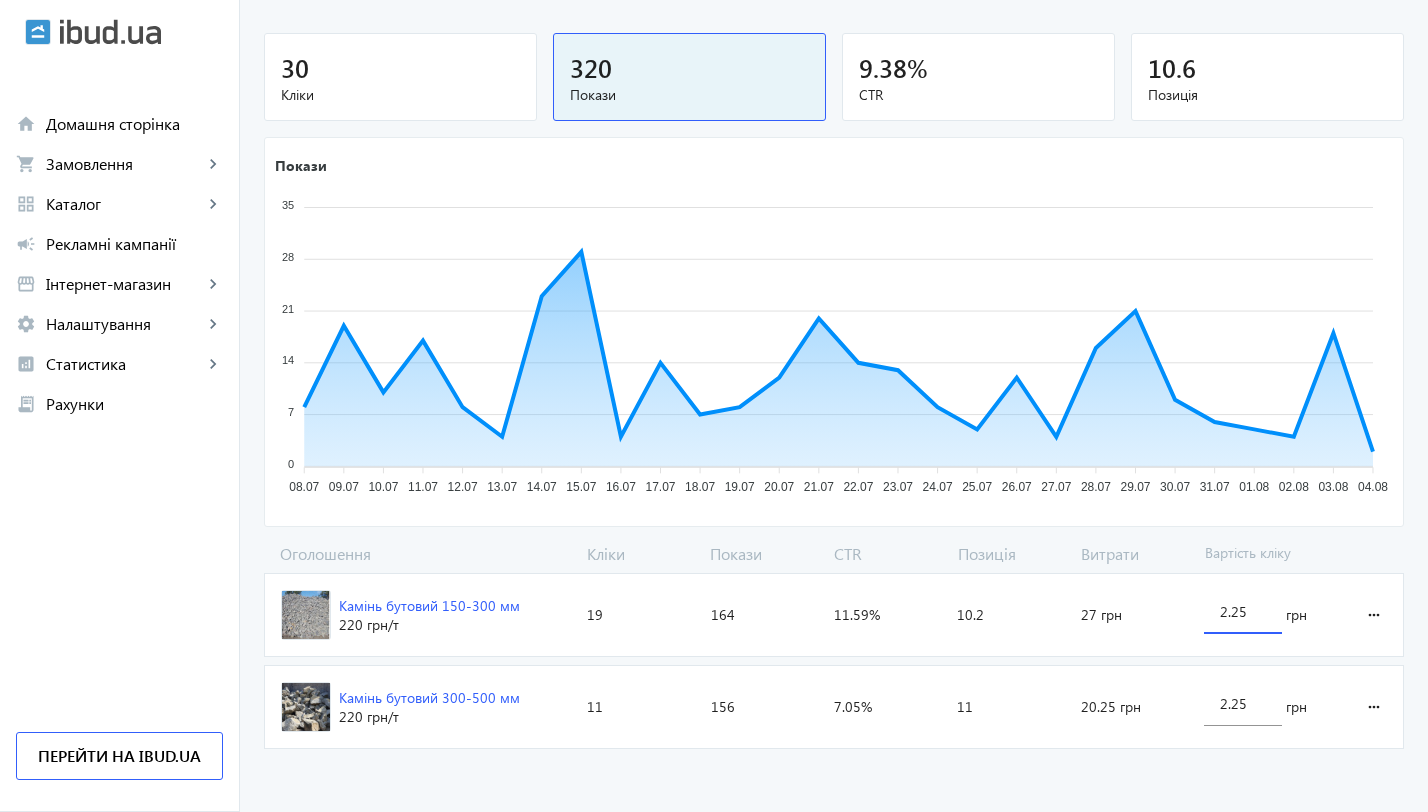 click on "2.25" at bounding box center (1243, 611) 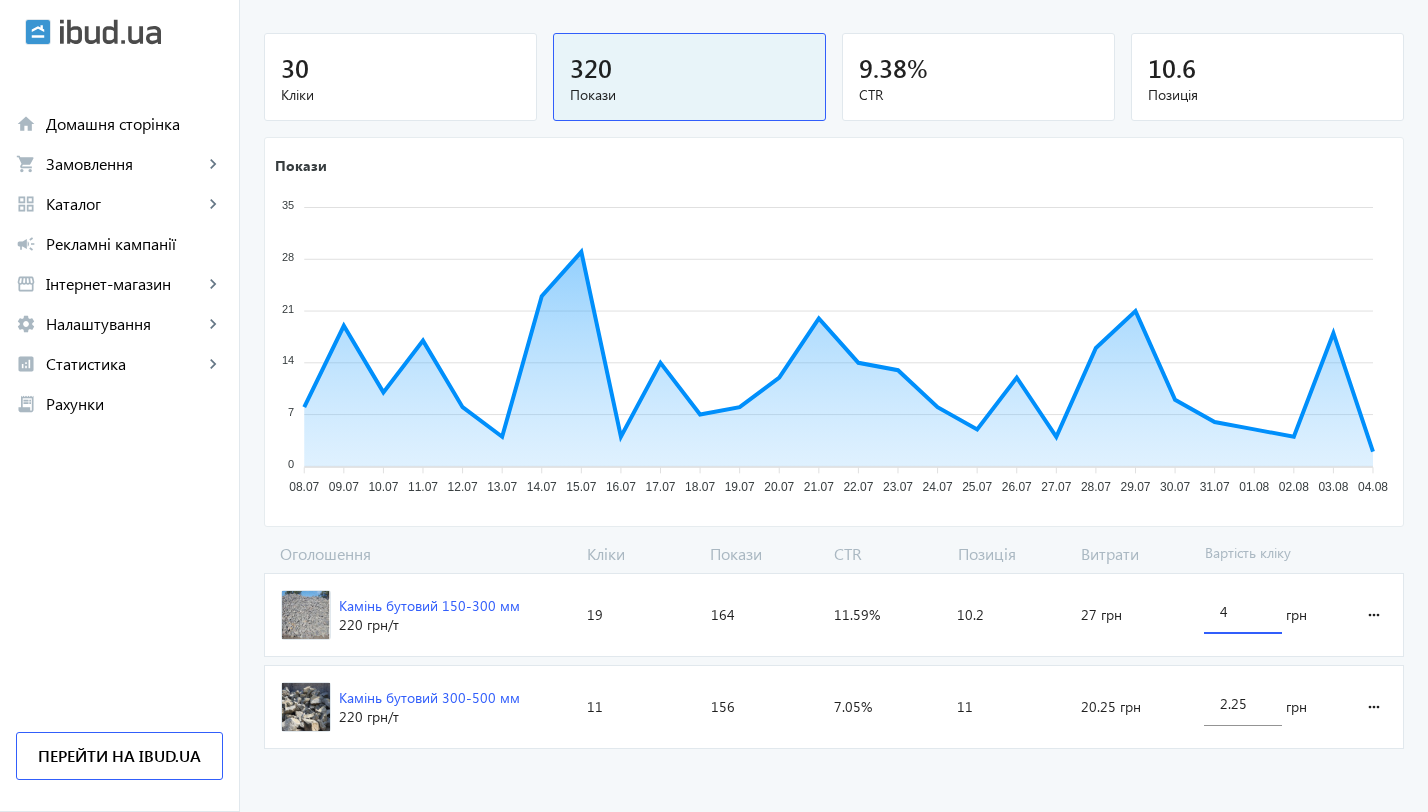 type on "4.9" 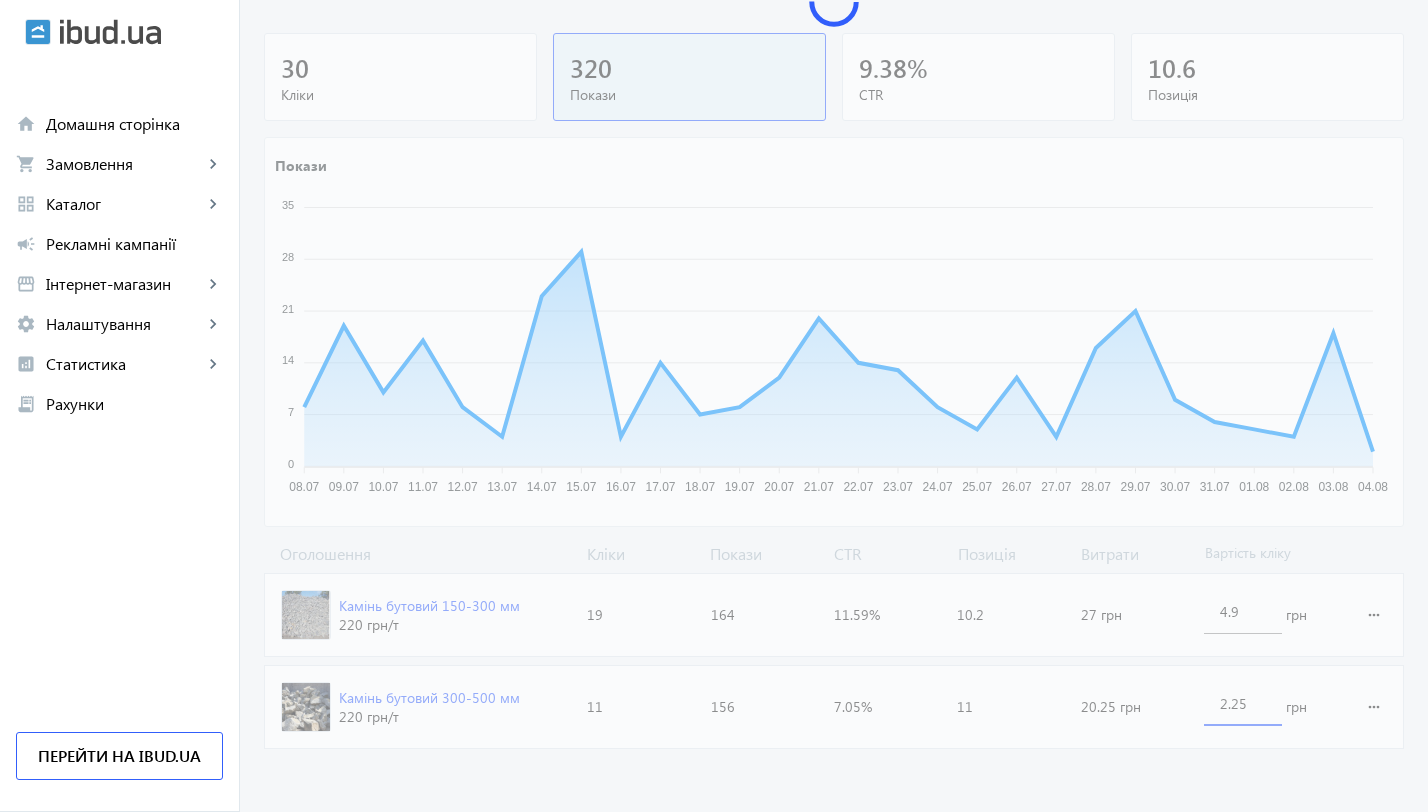 click on "Оголошення Кліки Покази CTR Позиція Витрати Вартість кліку Камінь бутовий 150-300 мм 220 грн /т Кліки:  19 Покази:  164 CTR:  11.59% Позиція:  10.2 Витрати:  27 грн 4.9 грн more_horiz Камінь бутовий 300-500 мм 220 грн /т Кліки:  11 Покази:  156 CTR:  7.05% Позиція:  11 Витрати:  20.25 грн 2.25 грн more_horiz" 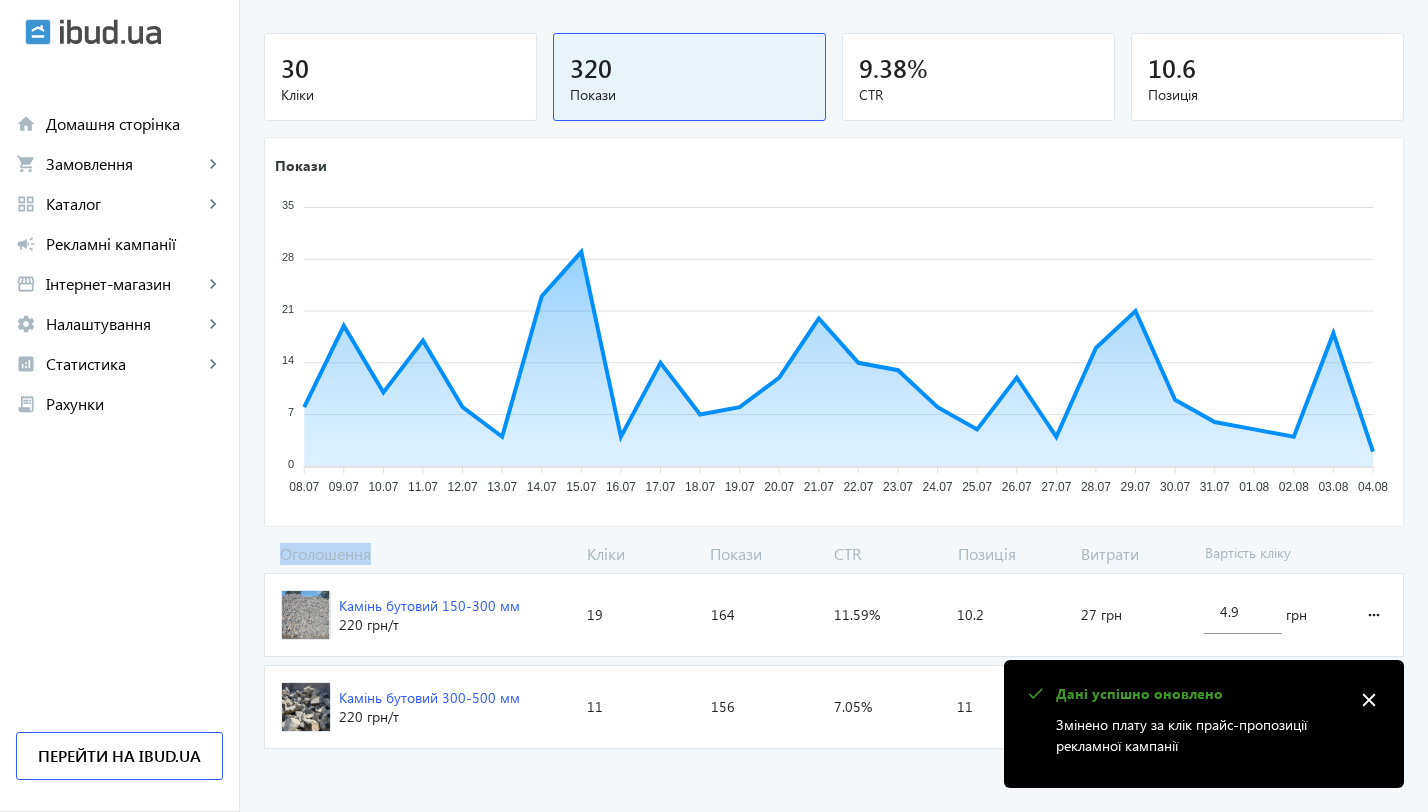 click on "close" at bounding box center [1369, 700] 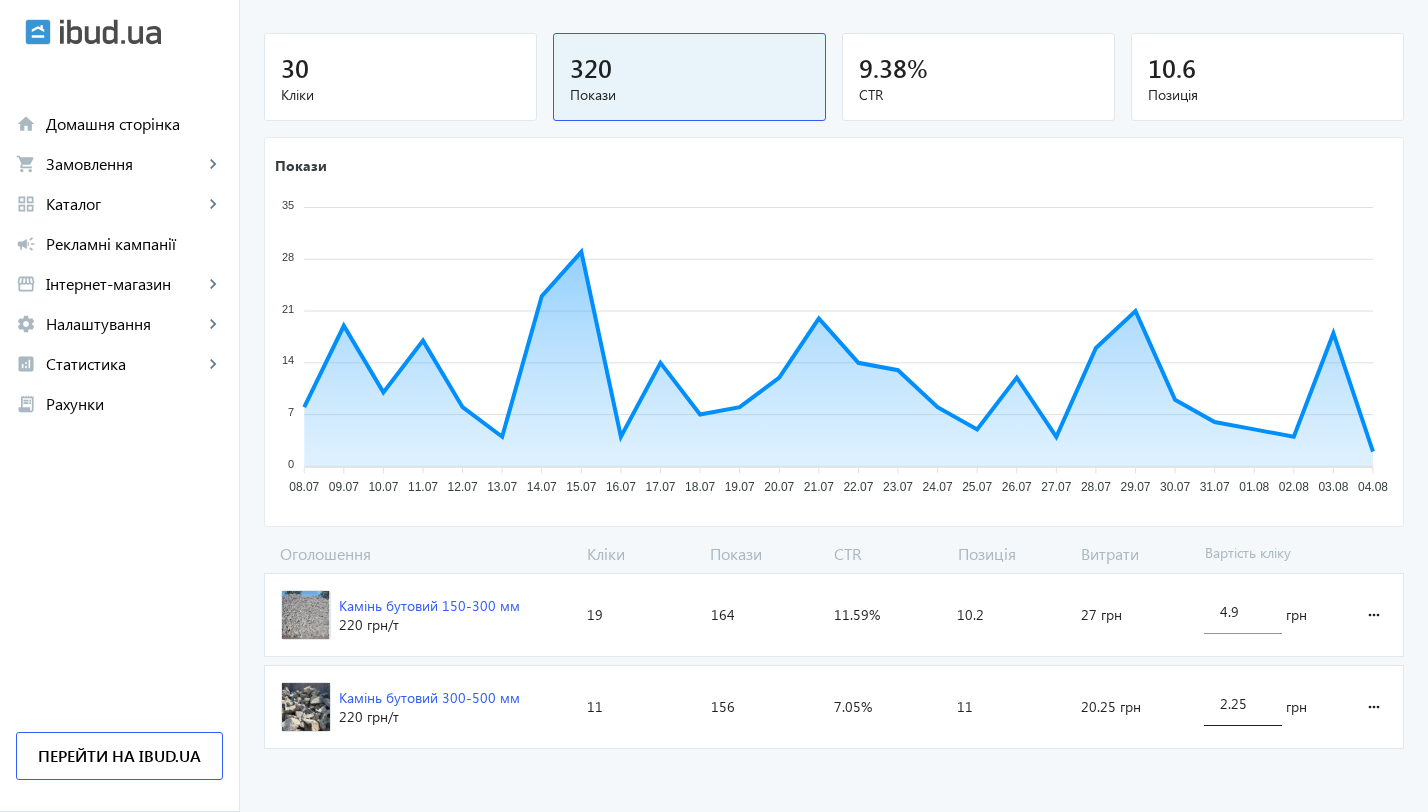 click on "2.25" at bounding box center [1243, 703] 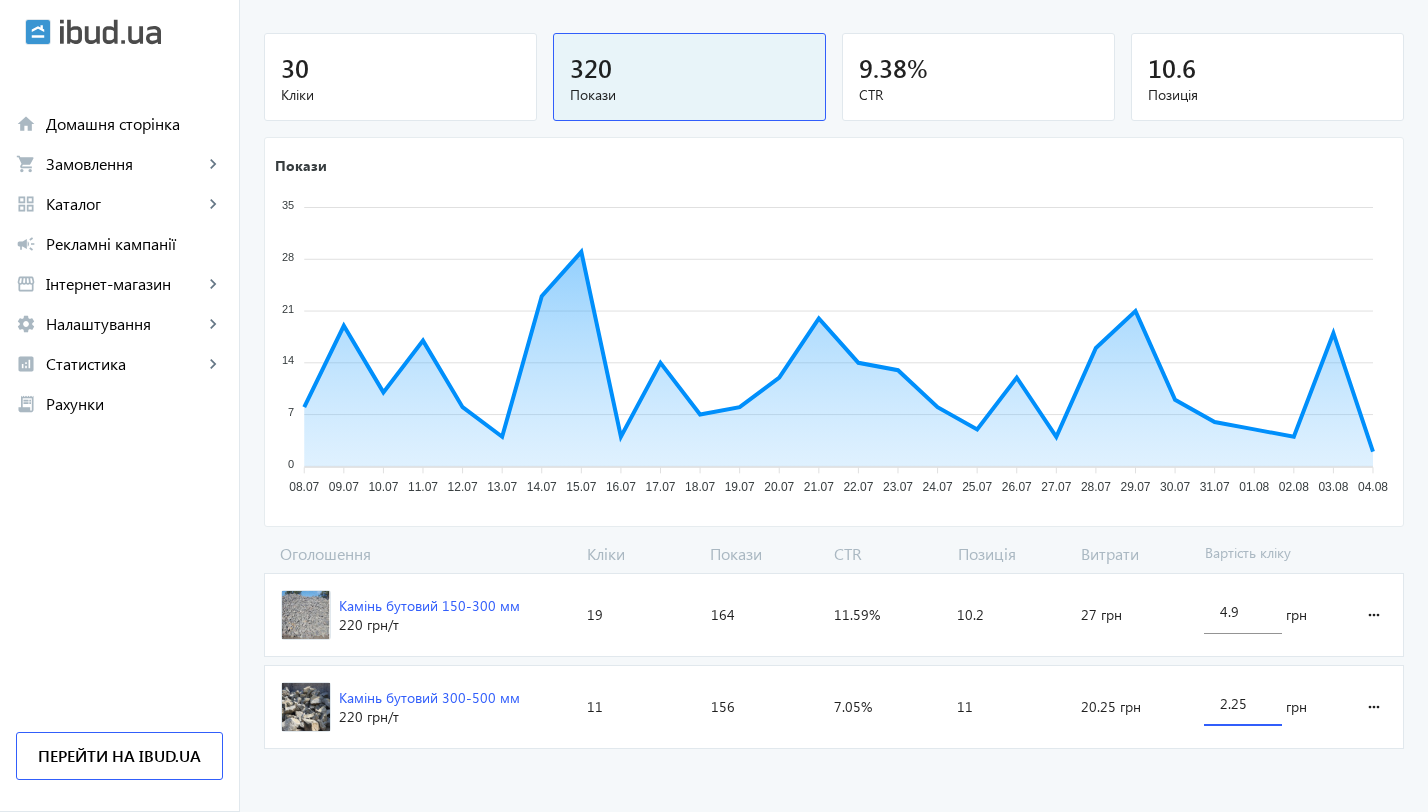 click on "2.25" at bounding box center [1243, 703] 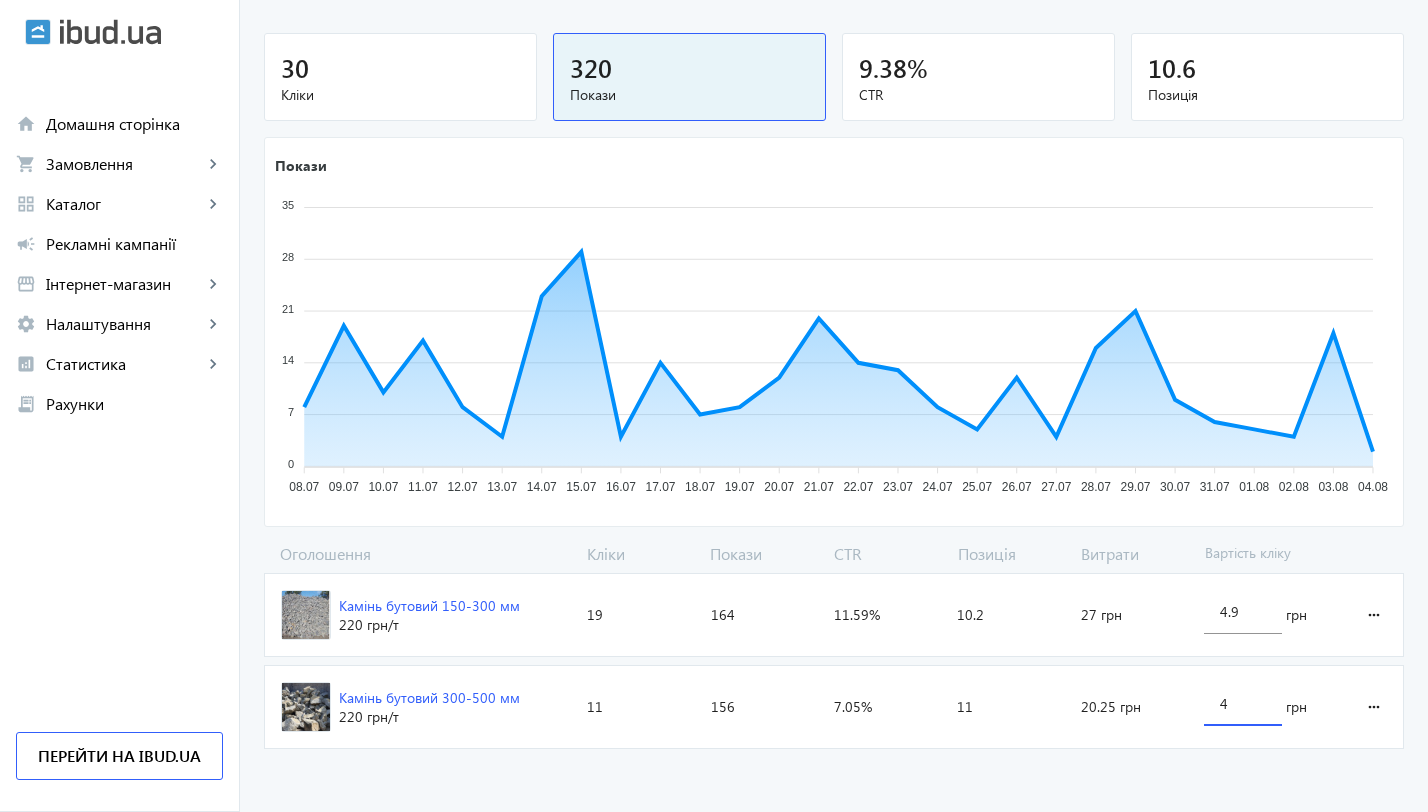 type on "4.7" 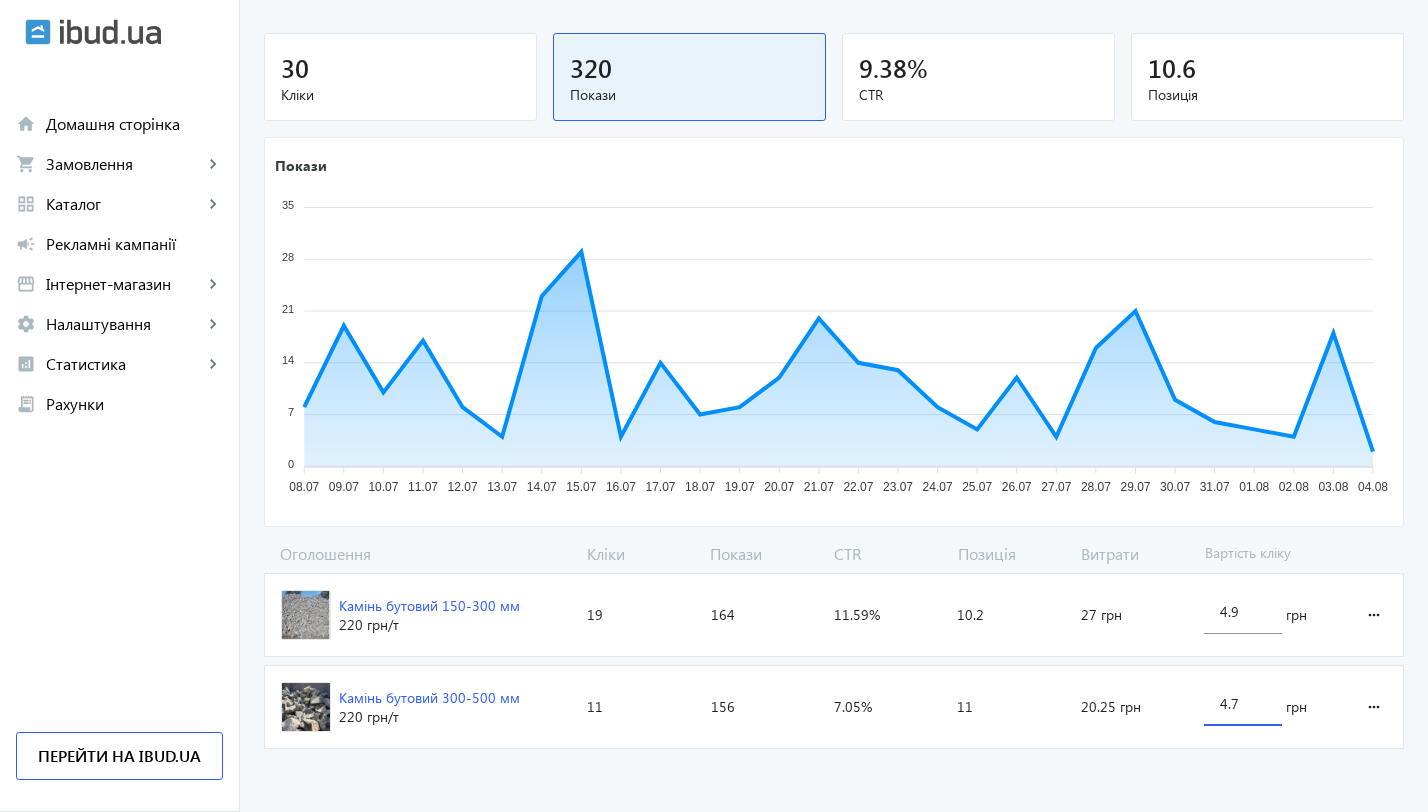 click on "arrow_back Каталоги рекламної кампанії Бутовий камінь 30 Кліки 320 Покази 9.38 % CTR 10.6 Позиція Покази 35 35 28 28 21 21 14 14 7 7 0 0 08.07 08.07 09.07 09.07 10.07 10.07 11.07 11.07 12.07 12.07 13.07 13.07 14.07 14.07 15.07 15.07 16.07 16.07 17.07 17.07 18.07 18.07 19.07 19.07 20.07 20.07 21.07 21.07 22.07 22.07 23.07 23.07 24.07 24.07 25.07 25.07 26.07 26.07 27.07 27.07 28.07 28.07 29.07 29.07 30.07 30.07 31.07 31.07 01.08 01.08 02.08 02.08 03.08 03.08 04.08 04.08 15.07 Покази:  29 15.07 Оголошення Кліки Покази CTR Позиція Витрати Вартість кліку Камінь бутовий 150-300 мм 220 грн /т Кліки:  19 Покази:  164 CTR:  11.59% Позиція:  10.2 Витрати:  27 грн 4.9 грн more_horiz Камінь бутовий 300-500 мм 220 грн /т Кліки:  11 Покази:  156 CTR:  7.05% Позиція:  11 Витрати:  20.25 грн 4.7 грн more_horiz" 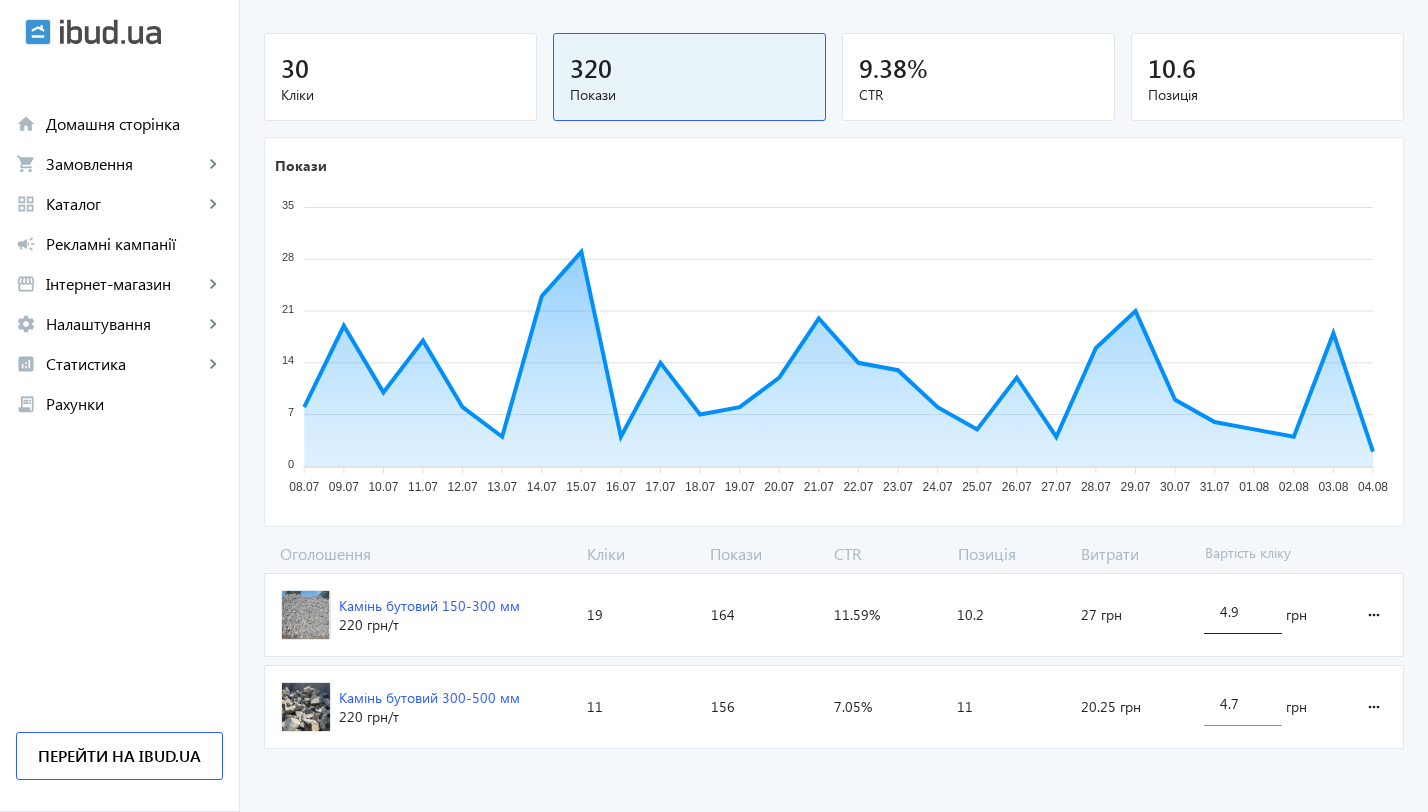 click on "4.9" at bounding box center (1243, 611) 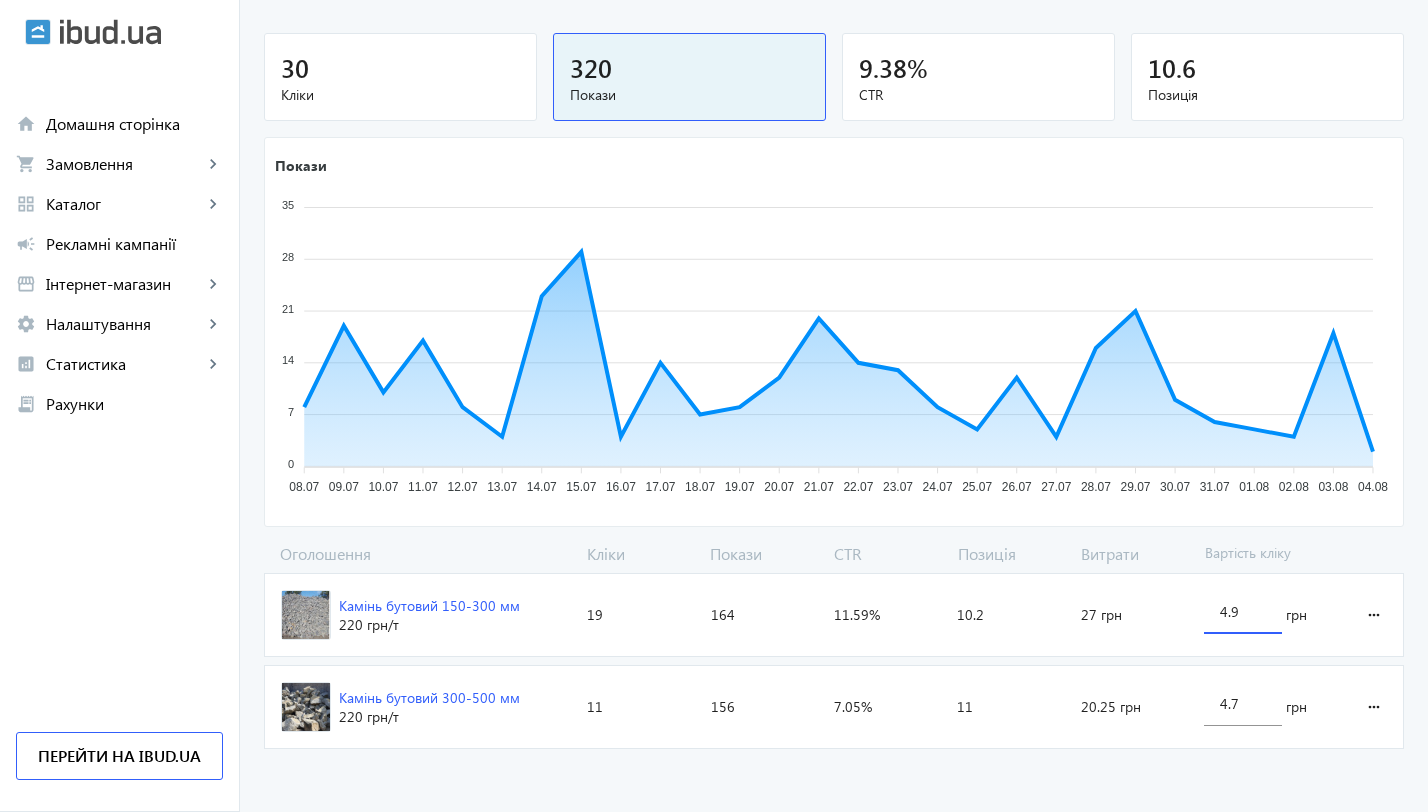 click on "4.9" at bounding box center (1243, 611) 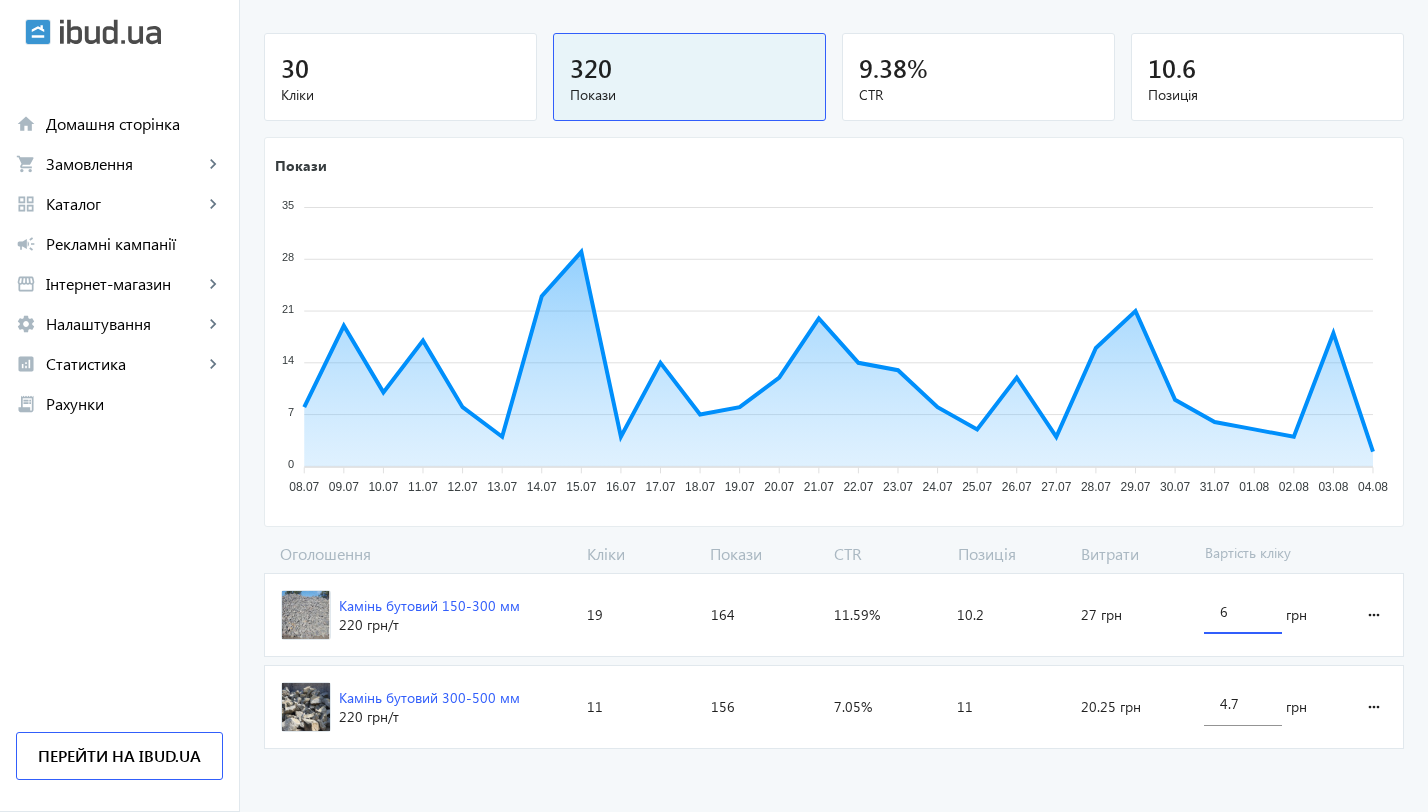 type on "6.35" 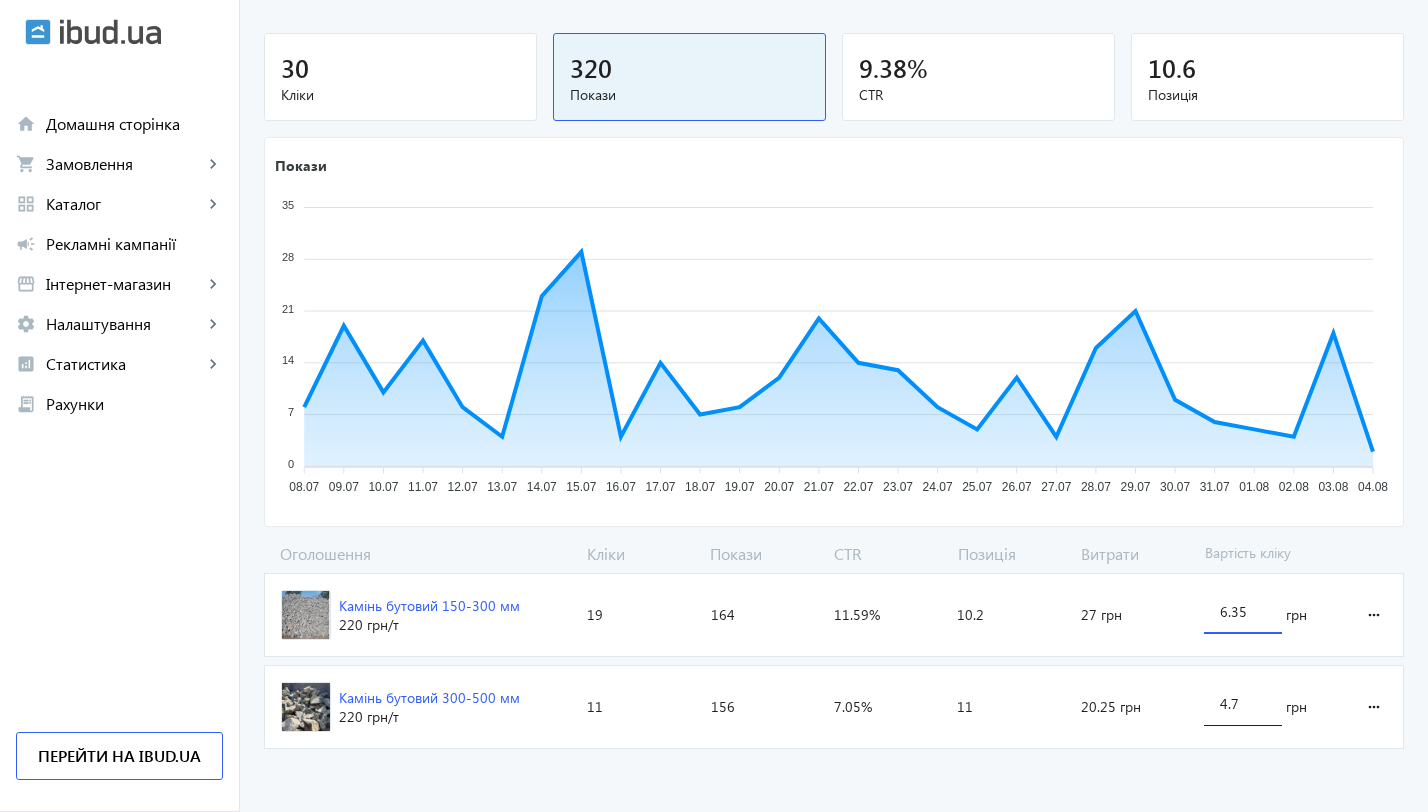 click on "Оголошення Кліки Покази CTR Позиція Витрати Вартість кліку Камінь бутовий 150-300 мм 220 грн /т Кліки:  19 Покази:  164 CTR:  11.59% Позиція:  10.2 Витрати:  27 грн 6.35 грн more_horiz Камінь бутовий 300-500 мм 220 грн /т Кліки:  11 Покази:  156 CTR:  7.05% Позиція:  11 Витрати:  20.25 грн 4.7 грн more_horiz" 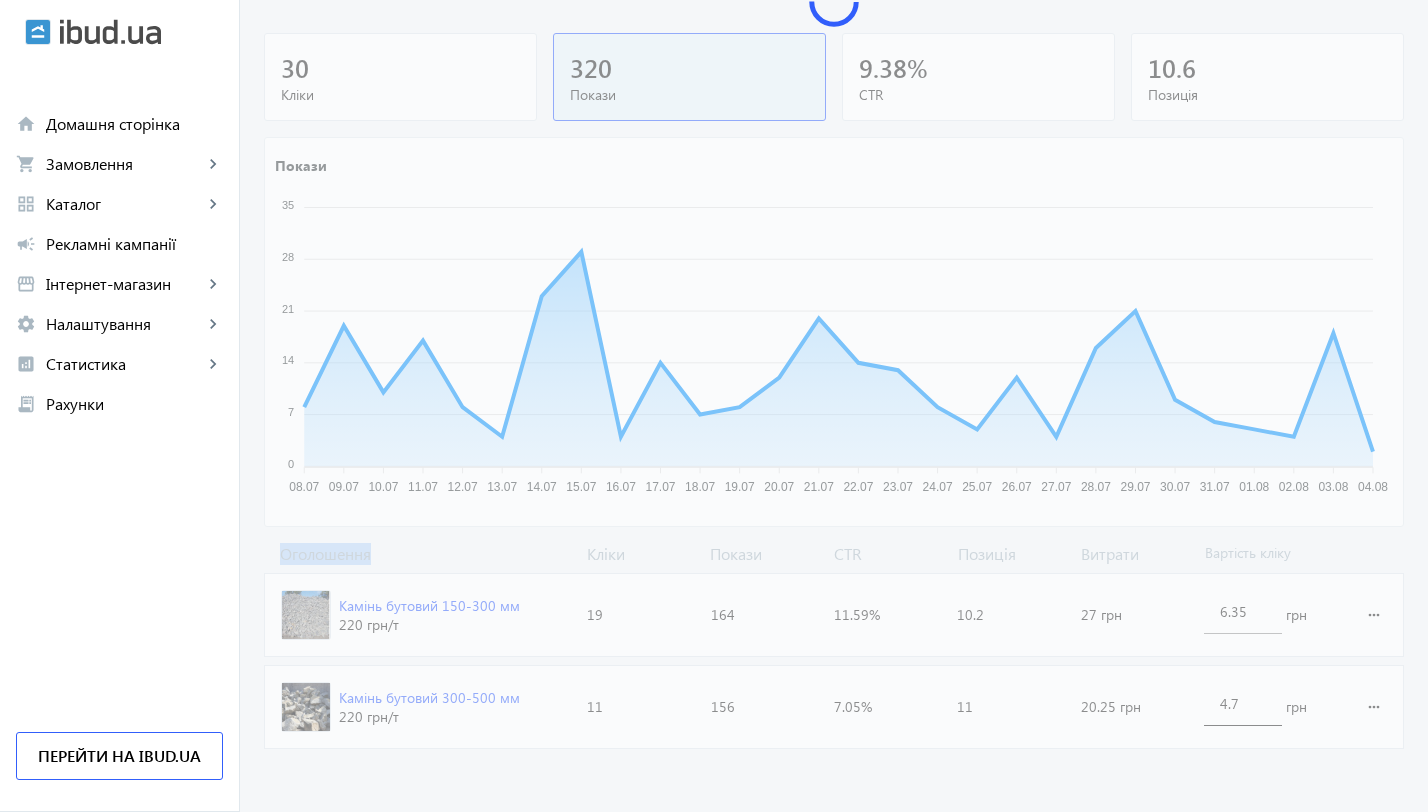 click 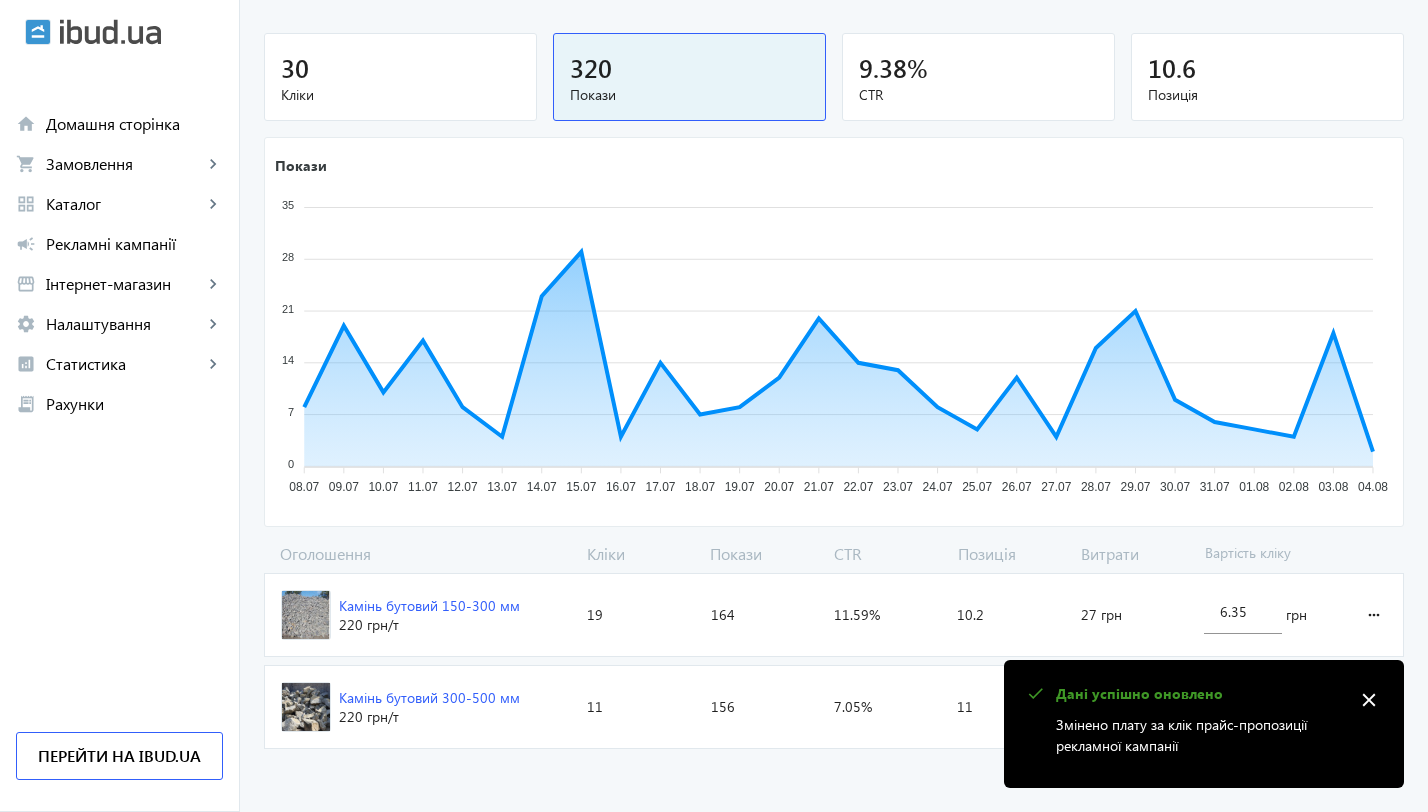 click on "CTR:  7.05%" 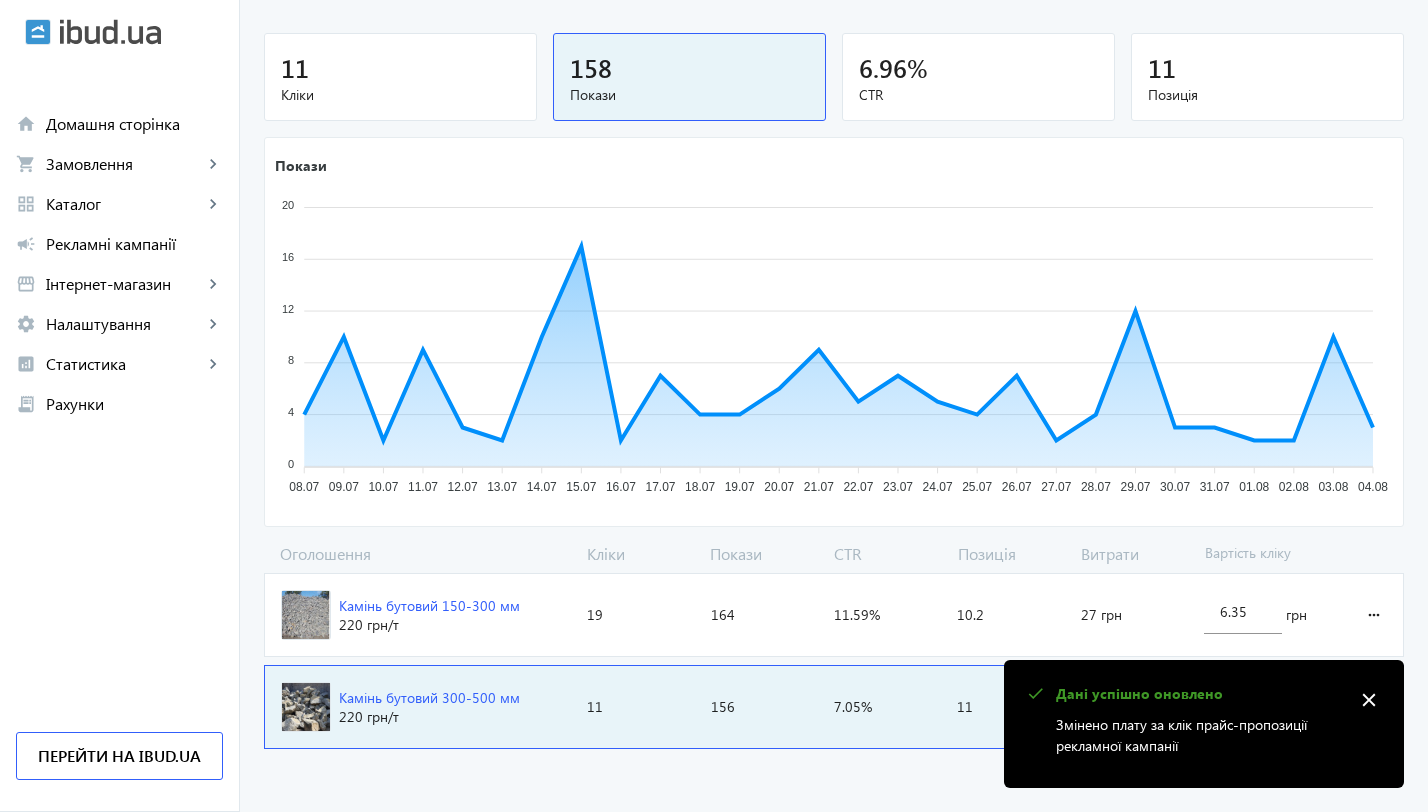 click on "close" at bounding box center [1369, 700] 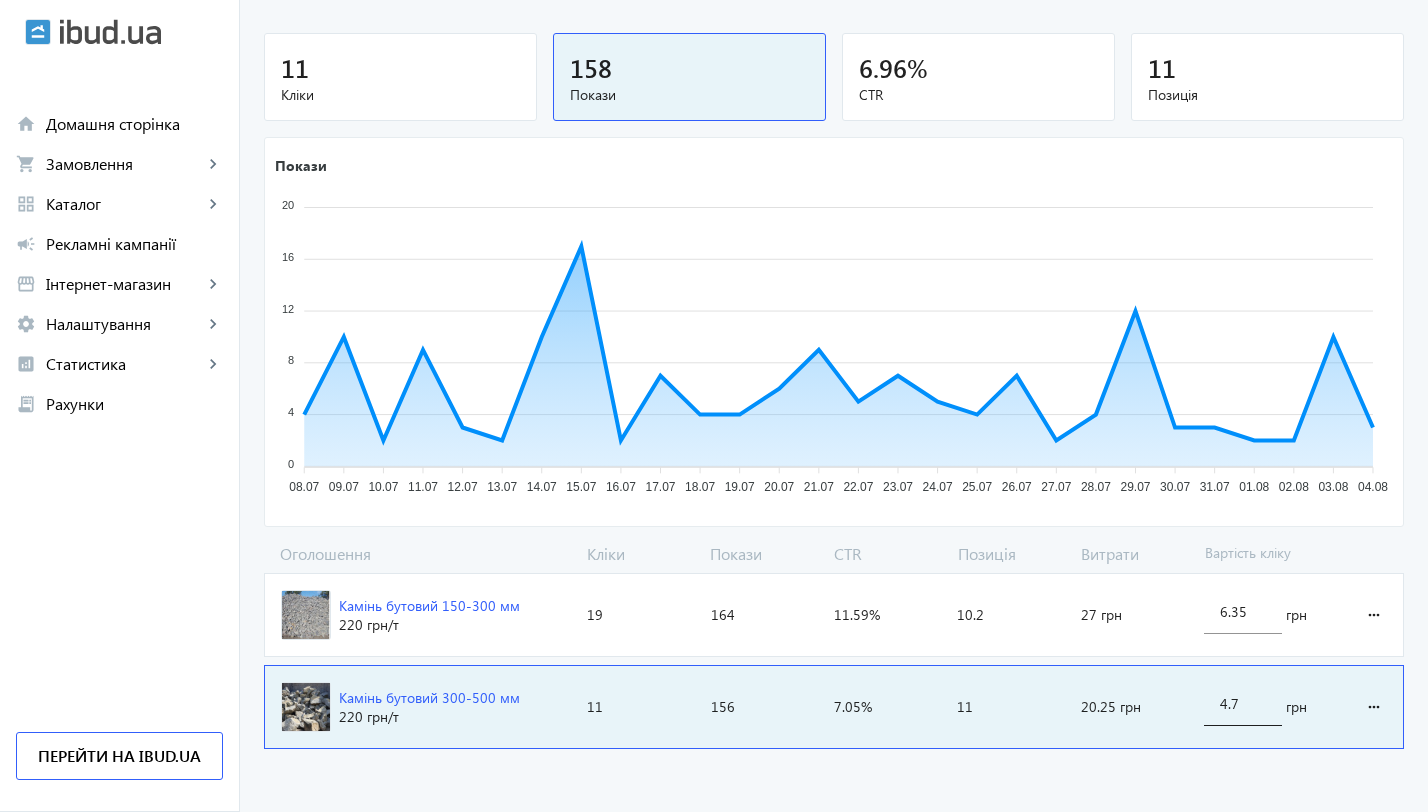 click on "4.7" at bounding box center (1243, 703) 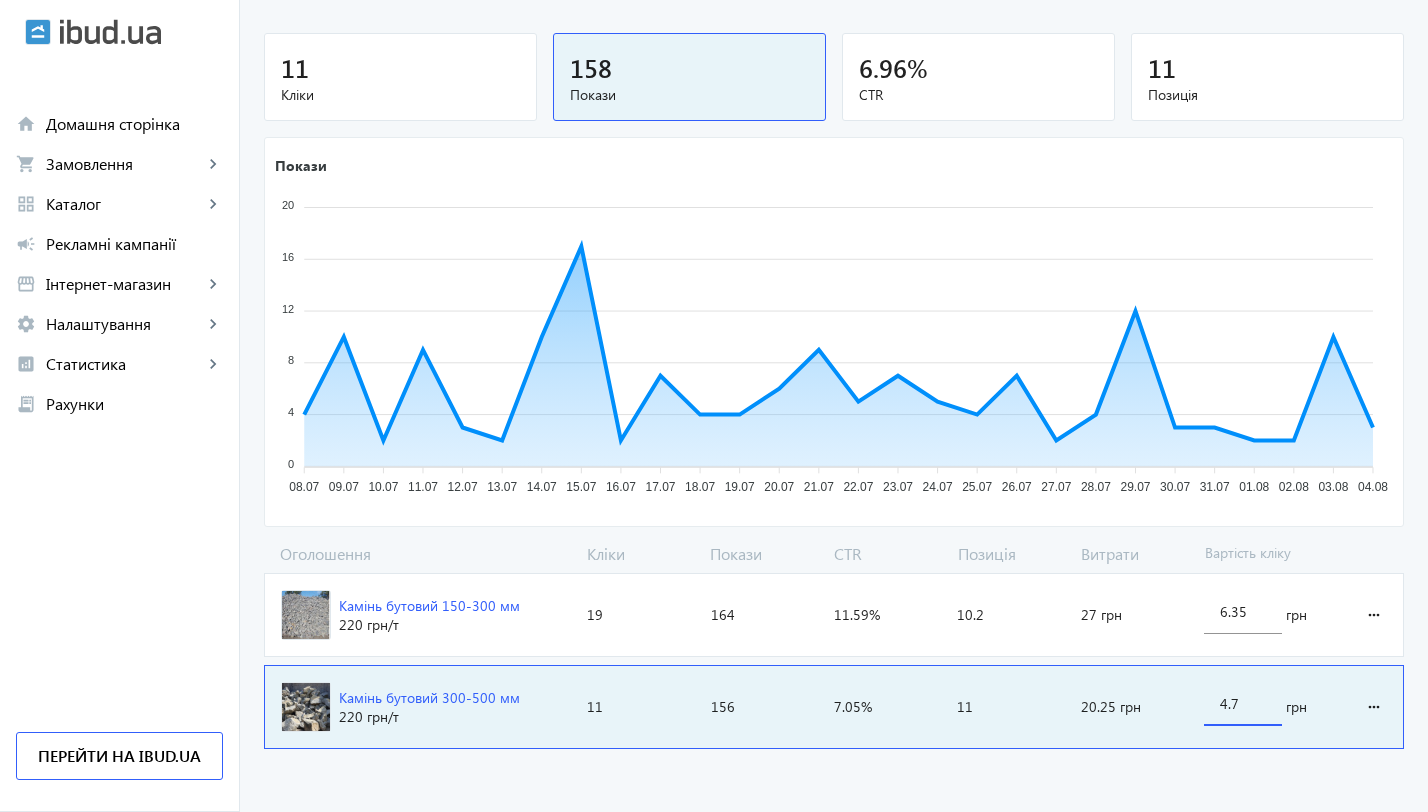 click on "4.7" at bounding box center (1243, 703) 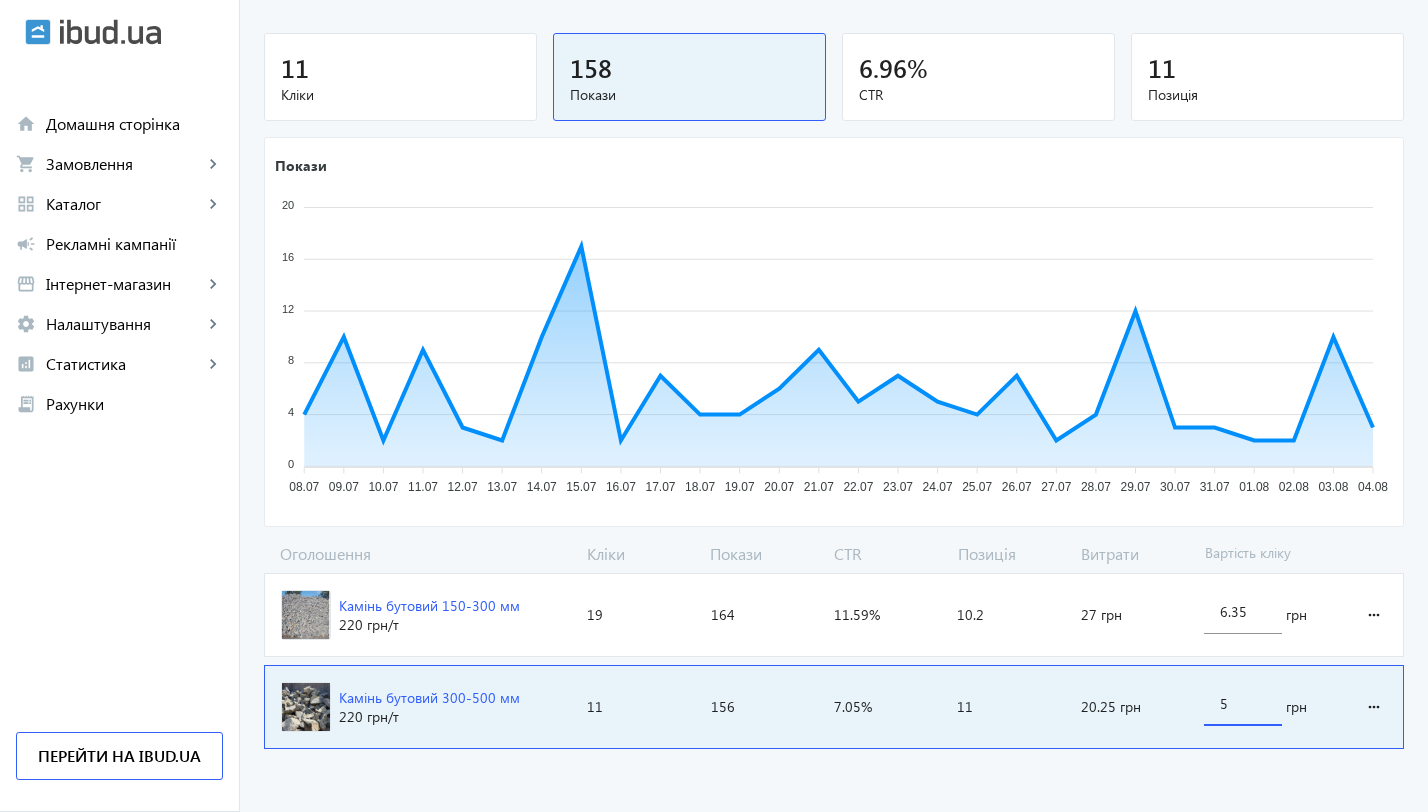 type on "5.4" 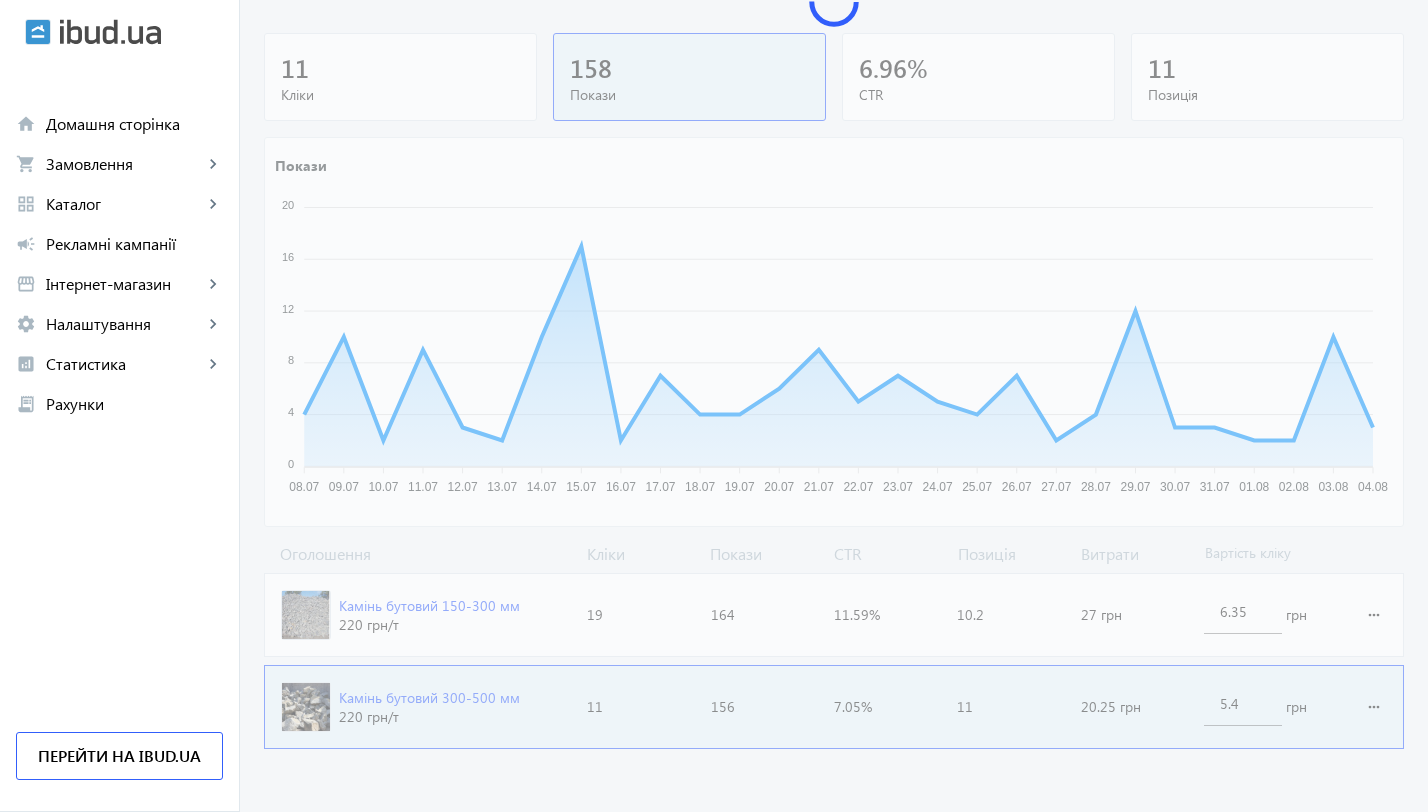 click on "arrow_back Каталоги рекламної кампанії Бутовий камінь 11 Кліки 158 Покази 6.96 % CTR 11 Позиція Покази 20 20 16 16 12 12 8 8 4 4 0 0 08.07 08.07 09.07 09.07 10.07 10.07 11.07 11.07 12.07 12.07 13.07 13.07 14.07 14.07 15.07 15.07 16.07 16.07 17.07 17.07 18.07 18.07 19.07 19.07 20.07 20.07 21.07 21.07 22.07 22.07 23.07 23.07 24.07 24.07 25.07 25.07 26.07 26.07 27.07 27.07 28.07 28.07 29.07 29.07 30.07 30.07 31.07 31.07 01.08 01.08 02.08 02.08 03.08 03.08 04.08 04.08 Оголошення Кліки Покази CTR Позиція Витрати Вартість кліку Камінь бутовий 150-300 мм 220 грн /т Кліки:  19 Покази:  164 CTR:  11.59% Позиція:  10.2 Витрати:  27 грн 6.35 грн more_horiz Камінь бутовий 300-500 мм 220 грн /т Кліки:  11 Покази:  156 CTR:  7.05% Позиція:  11 Витрати:  20.25 грн 5.4 грн more_horiz" 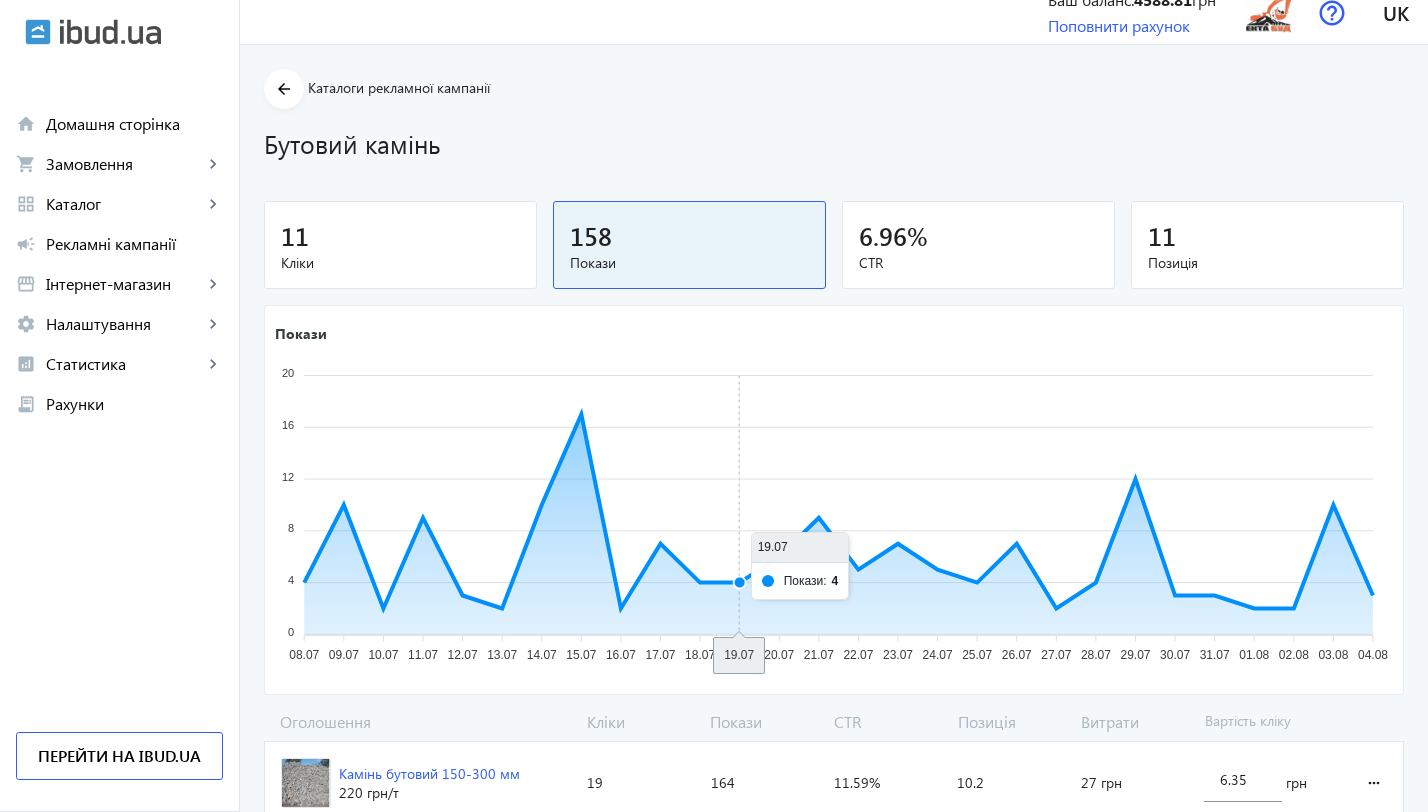 scroll, scrollTop: 0, scrollLeft: 0, axis: both 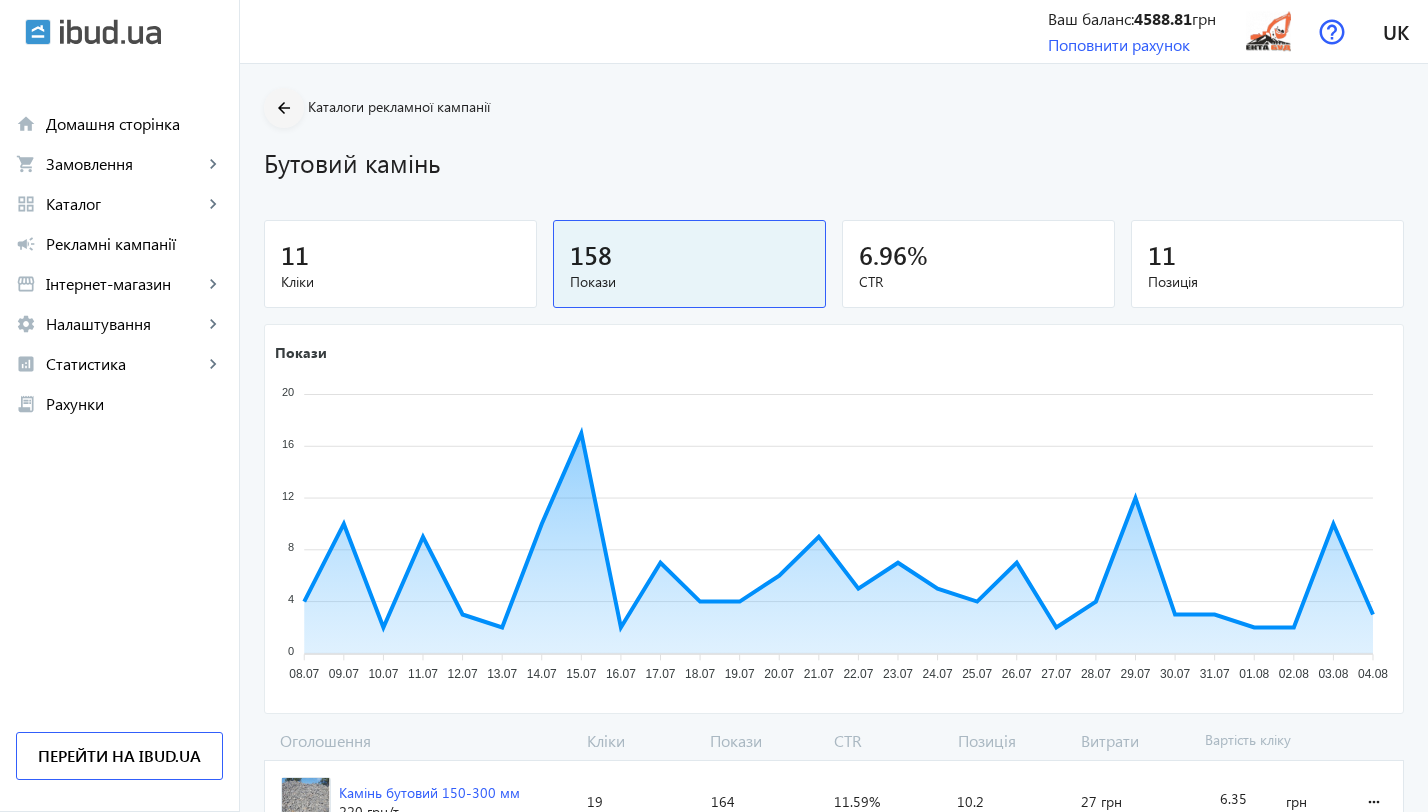 click on "arrow_back" 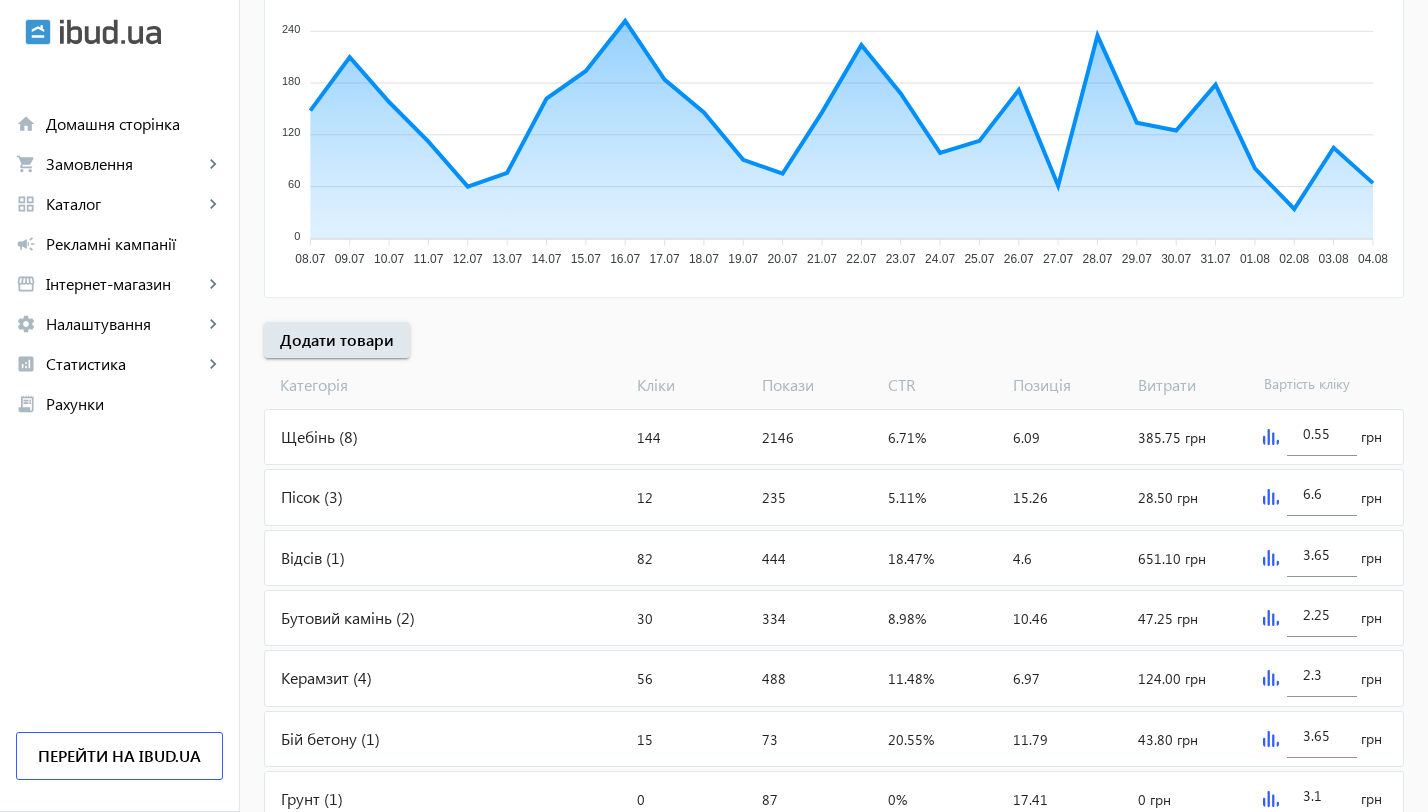 scroll, scrollTop: 518, scrollLeft: 0, axis: vertical 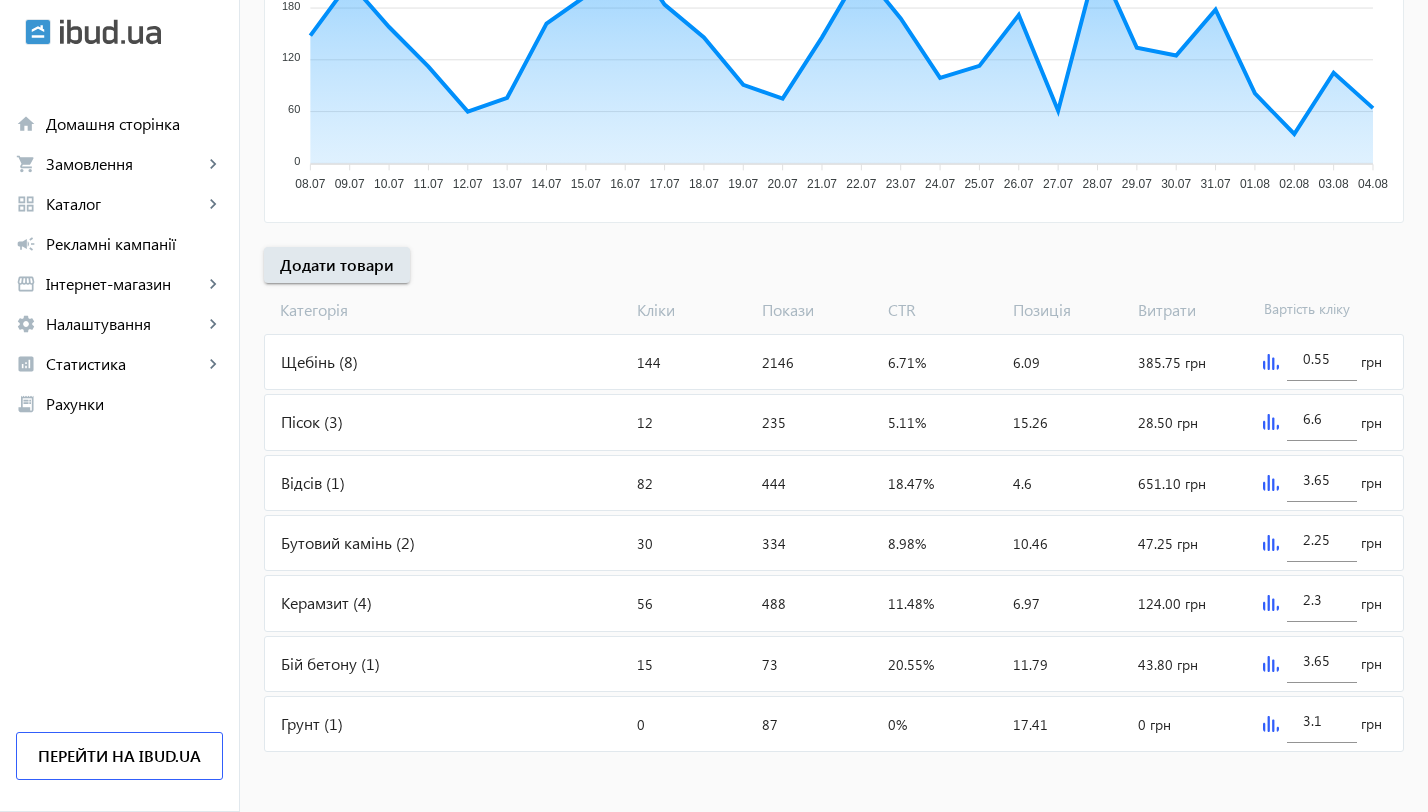click 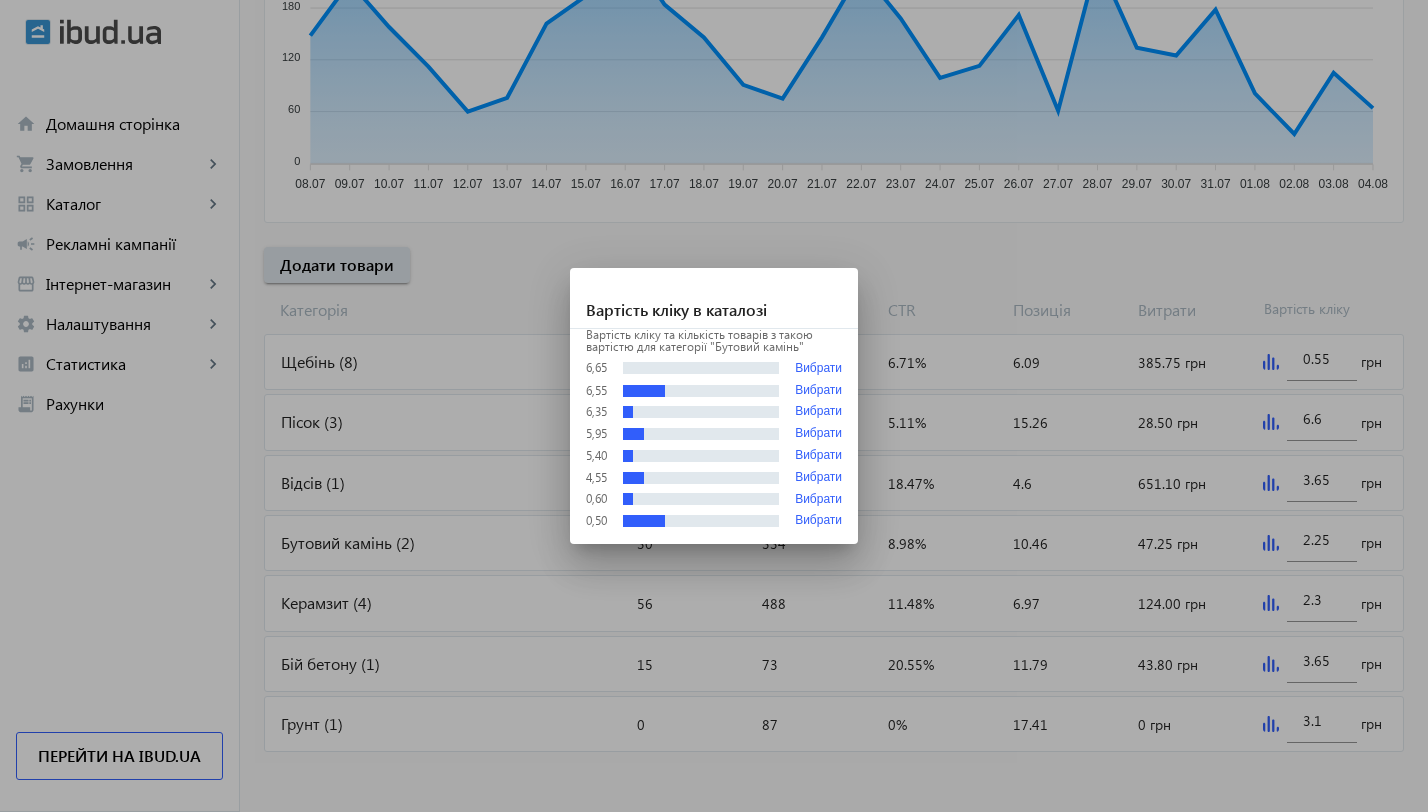 click at bounding box center (714, 406) 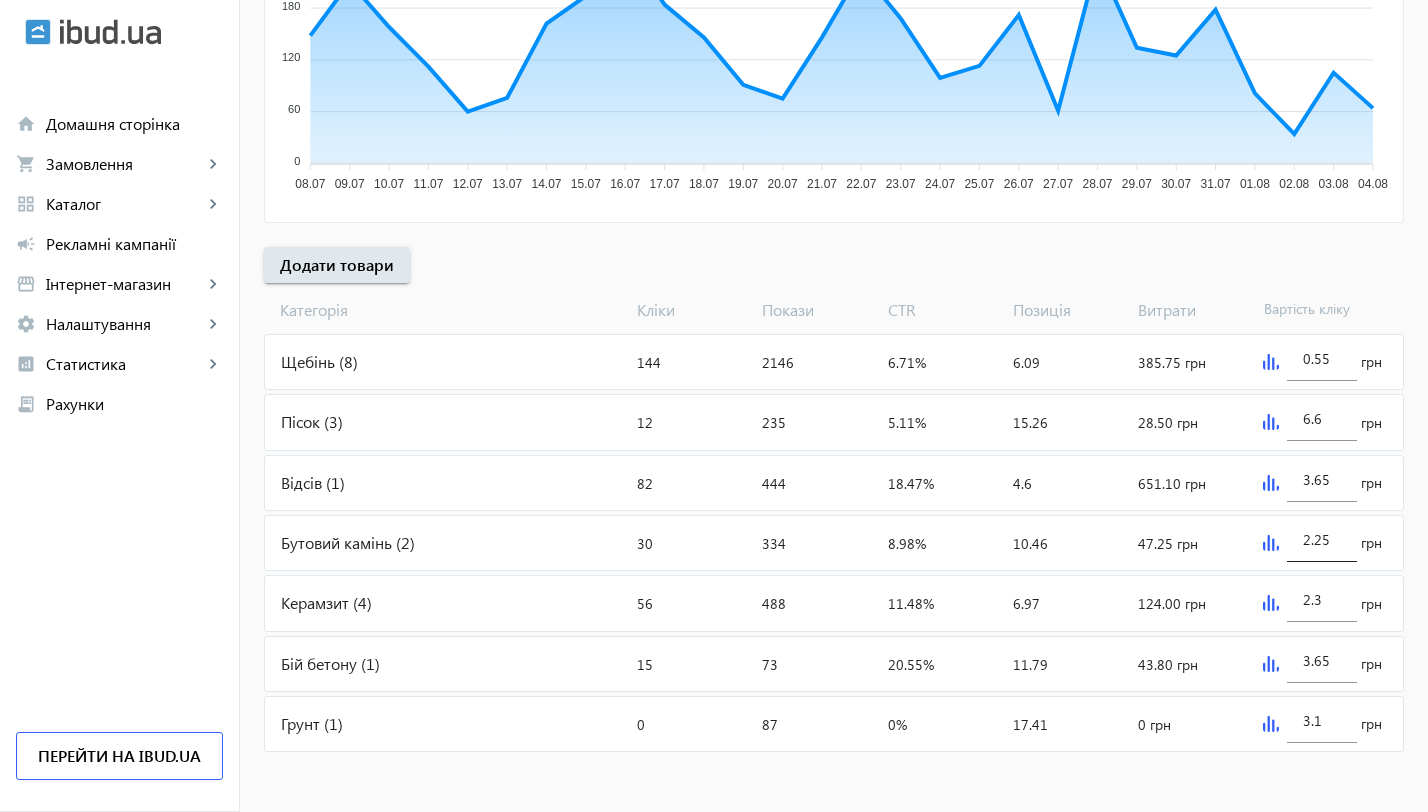 click on "2.25" at bounding box center [1322, 539] 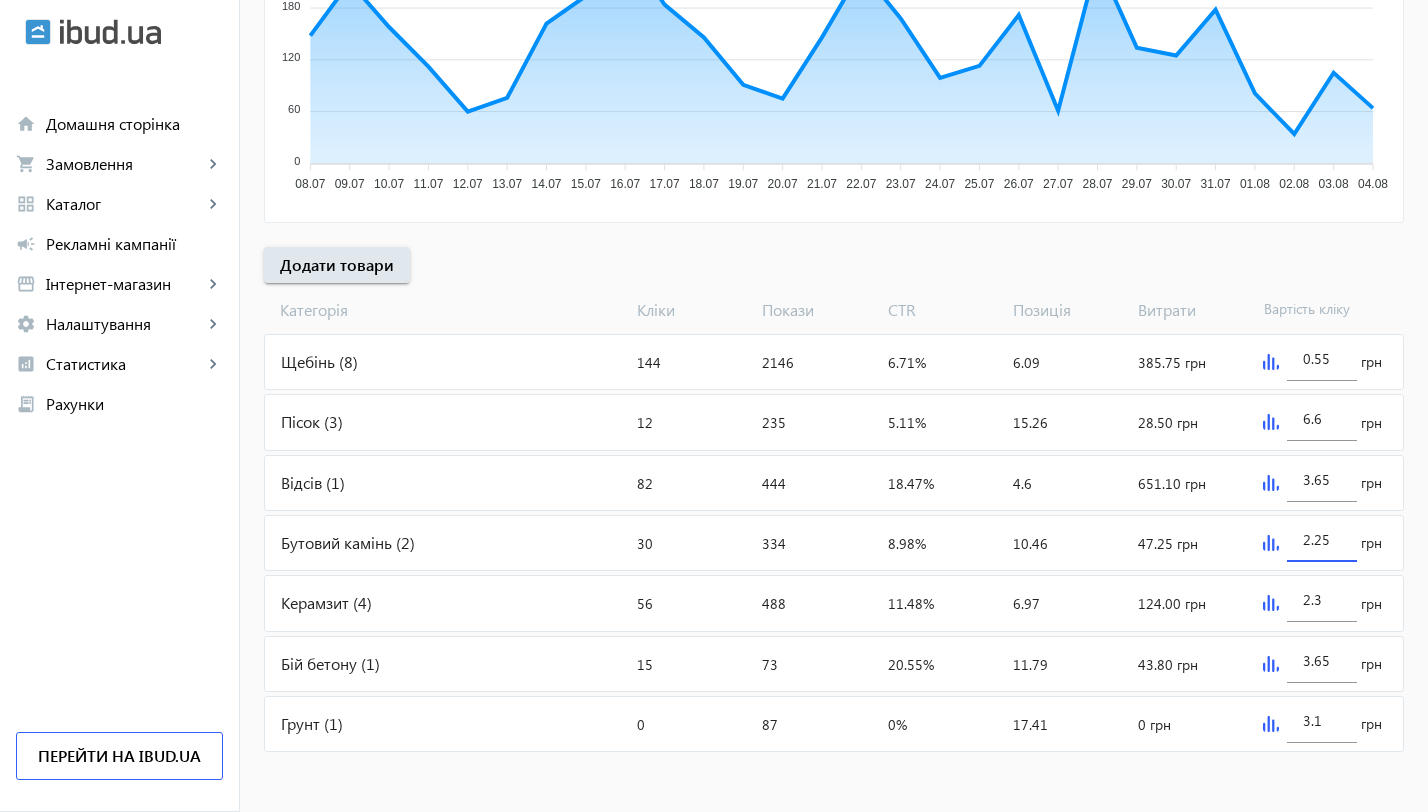 click on "2.25" at bounding box center (1322, 539) 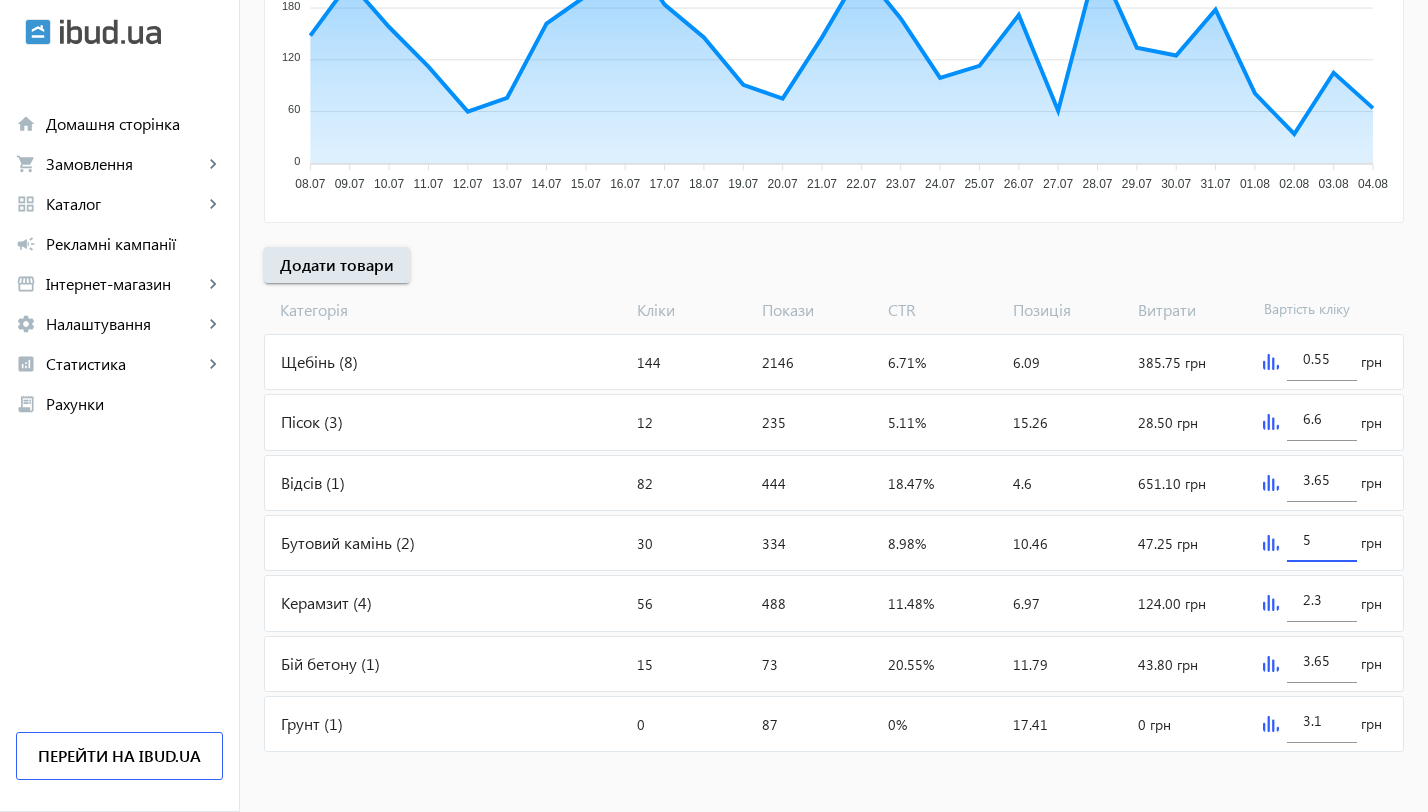 type on "5.5" 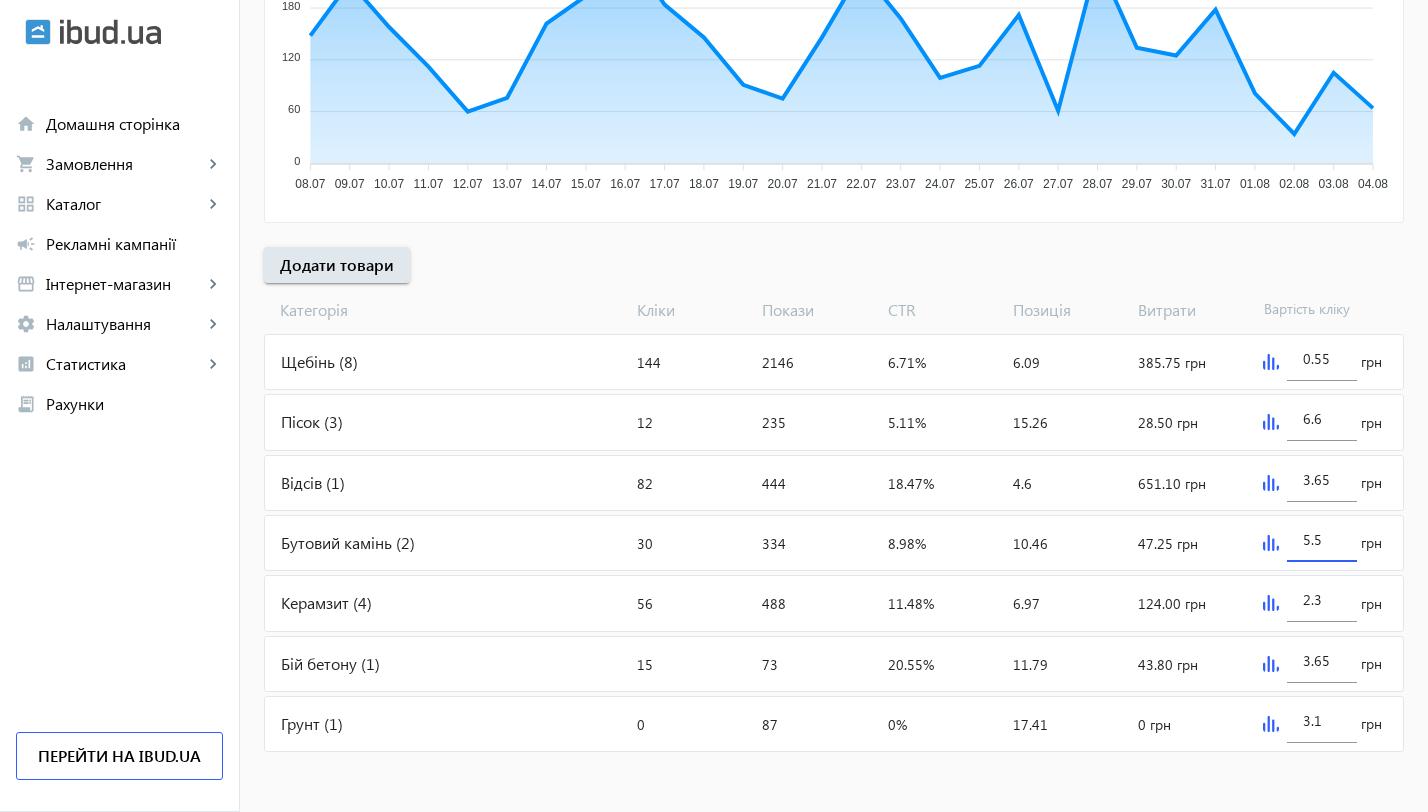 click on "arrow_back Рекламні кампанії Сипучка 2025   Зупинити  Період: з  15.01.2025 16:00  до  30.12.2025 14:59  Товари: 20 Регіони: 1 Бюджет:  300 грн  339 Кліки 3807 Покази 8.9 % CTR 7.3 Позиція Покази 300 300 240 240 180 180 120 120 60 60 0 0 08.07 08.07 09.07 09.07 10.07 10.07 11.07 11.07 12.07 12.07 13.07 13.07 14.07 14.07 15.07 15.07 16.07 16.07 17.07 17.07 18.07 18.07 19.07 19.07 20.07 20.07 21.07 21.07 22.07 22.07 23.07 23.07 24.07 24.07 25.07 25.07 26.07 26.07 27.07 27.07 28.07 28.07 29.07 29.07 30.07 30.07 31.07 31.07 01.08 01.08 02.08 02.08 03.08 03.08 04.08 04.08 28.07 Покази:  235 28.07 Додати товари Категорія Кліки Покази CTR Позиція Витрати Вартість кліку Щебінь (8) Кліки:  144 Покази:  2146 CTR:  6.71% Позиція:  6.09 Витрати:  385.75 грн 0.55 грн Пісок (3) Кліки:  12 Покази:  235 CTR:  5.11% 15.26 6.6" 